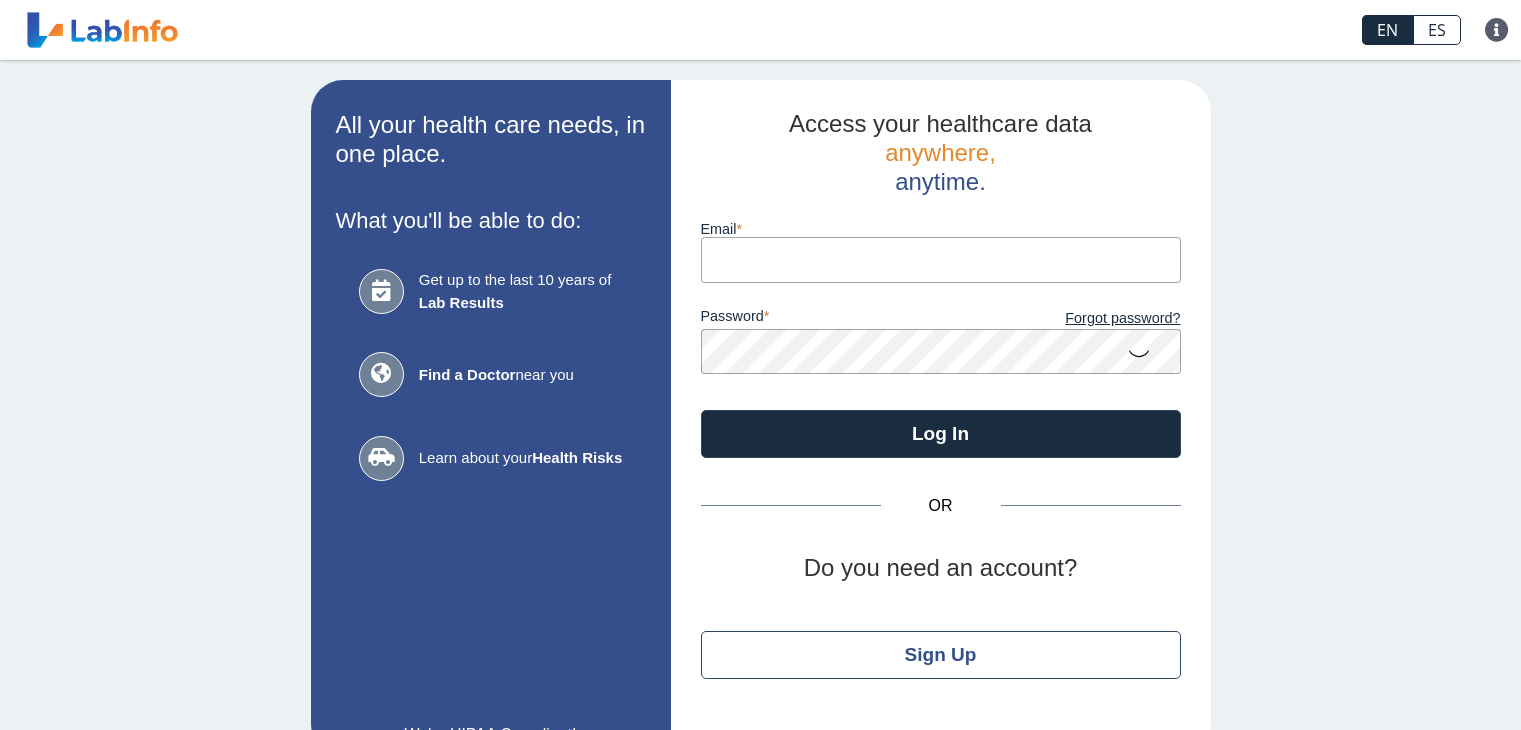 scroll, scrollTop: 0, scrollLeft: 0, axis: both 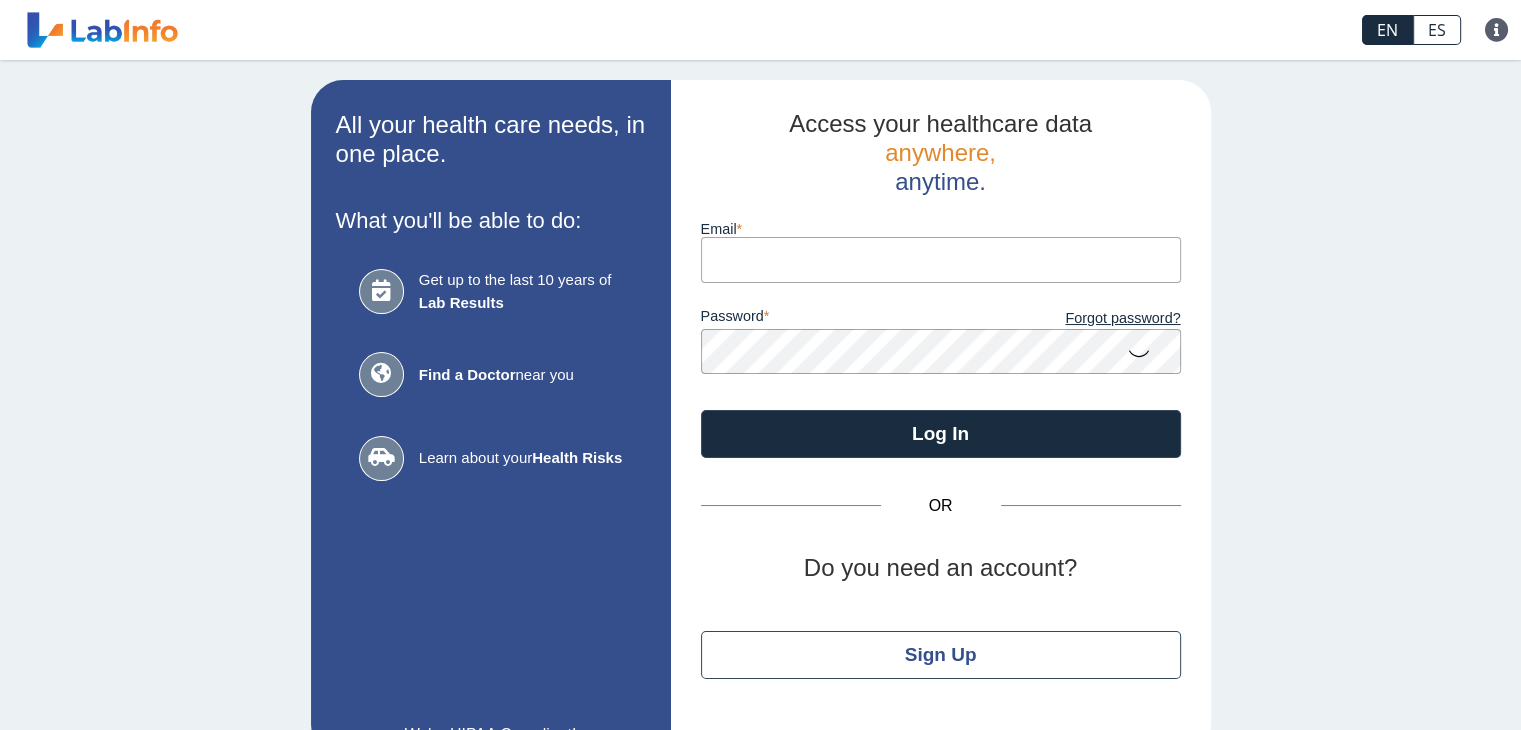 drag, startPoint x: 0, startPoint y: 0, endPoint x: 788, endPoint y: 258, distance: 829.161 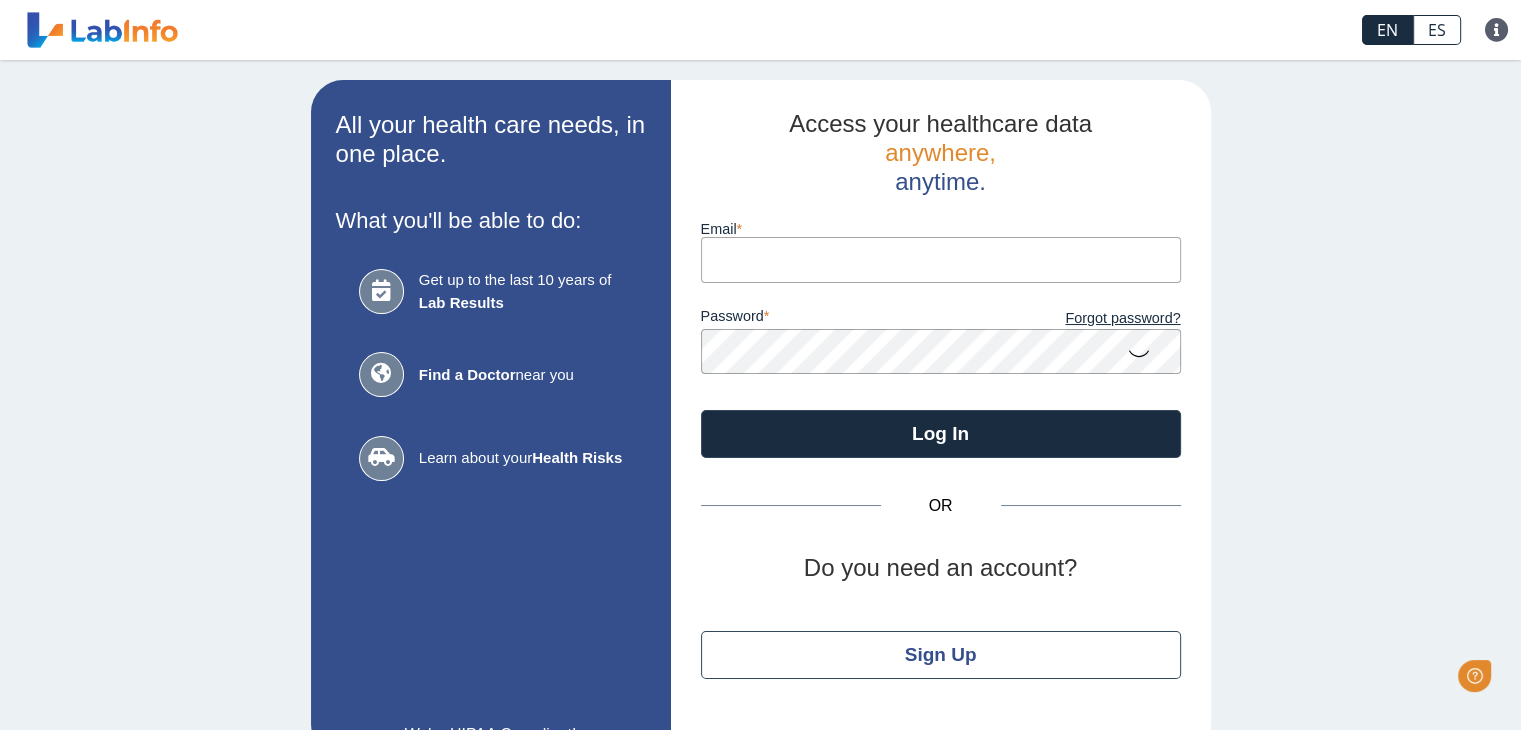 scroll, scrollTop: 0, scrollLeft: 0, axis: both 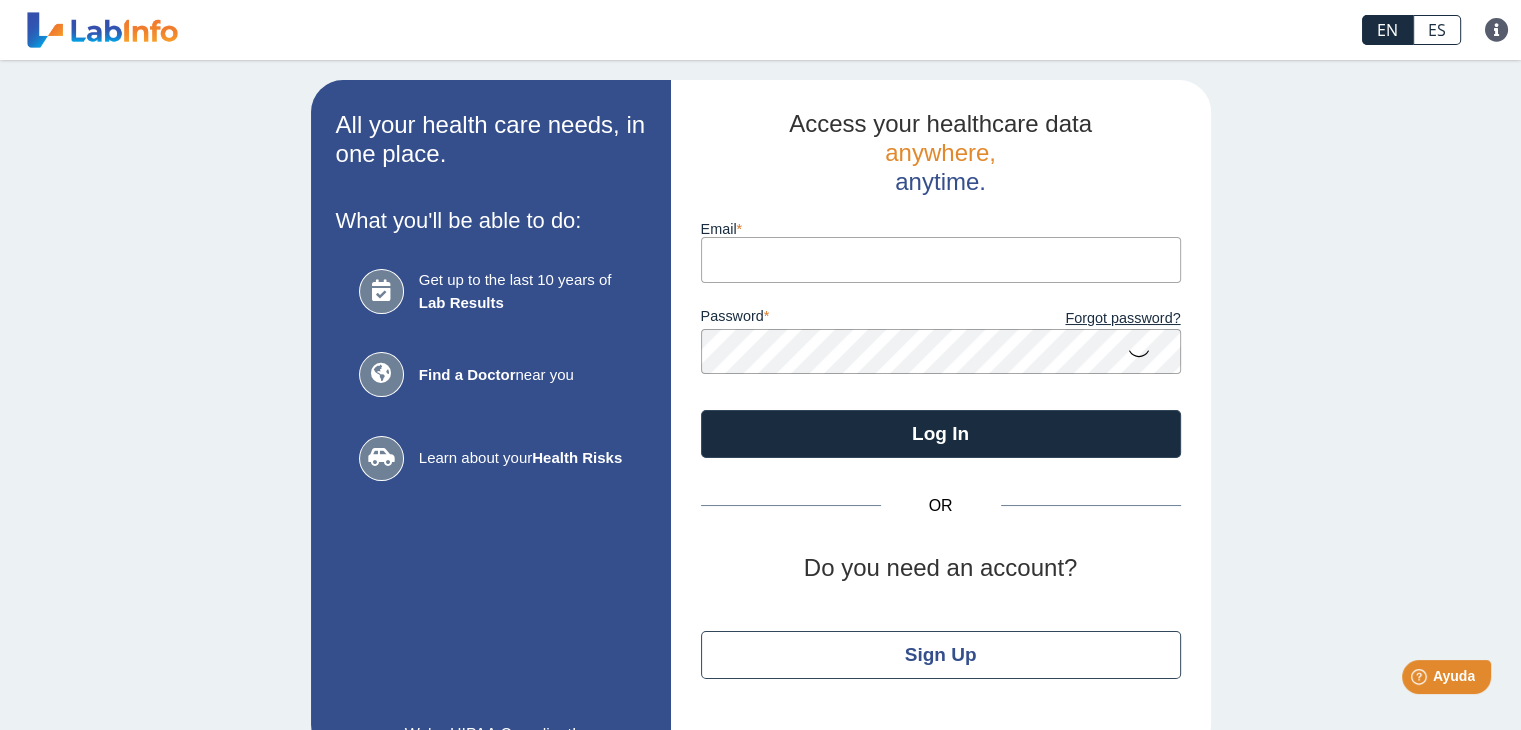 type on "[EMAIL_ADDRESS][DOMAIN_NAME]" 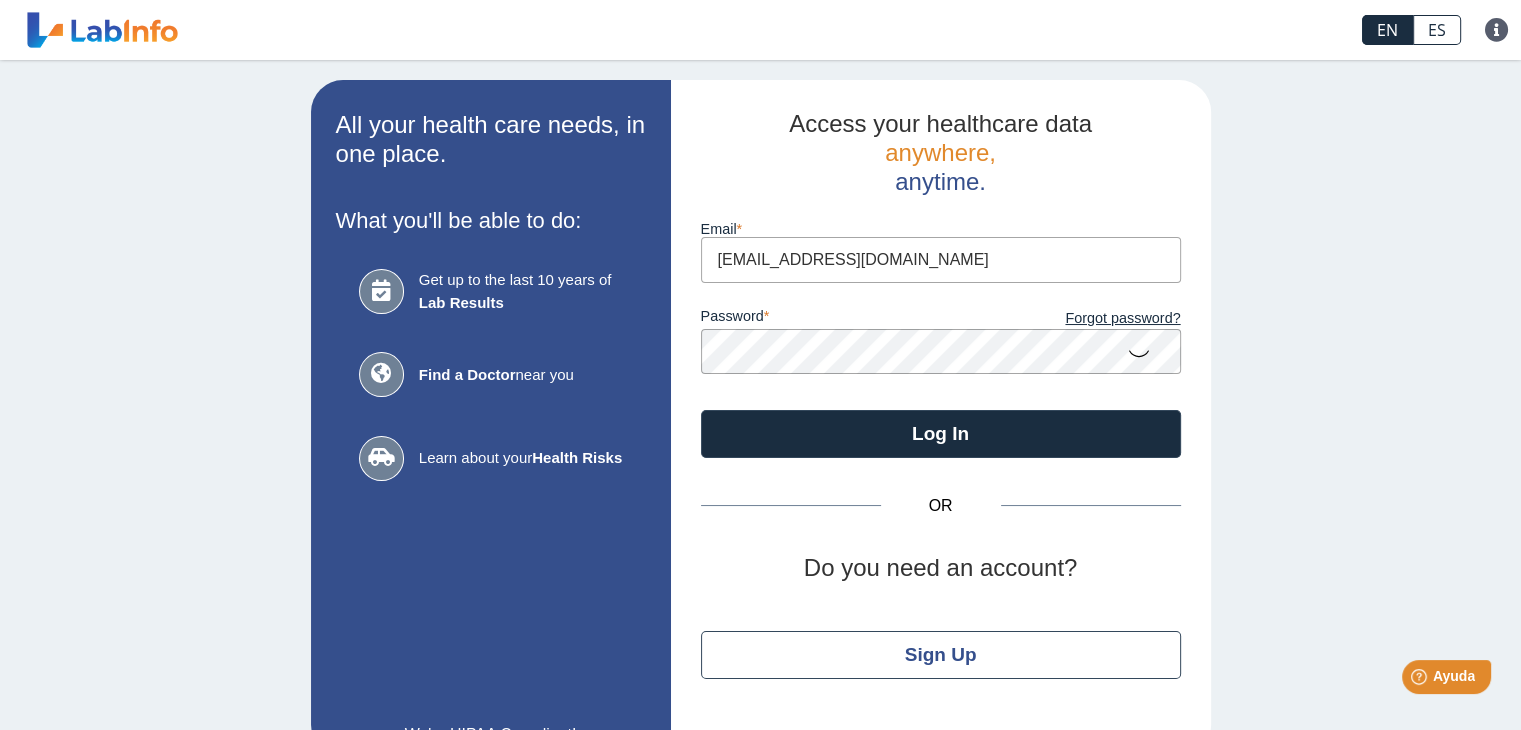 click 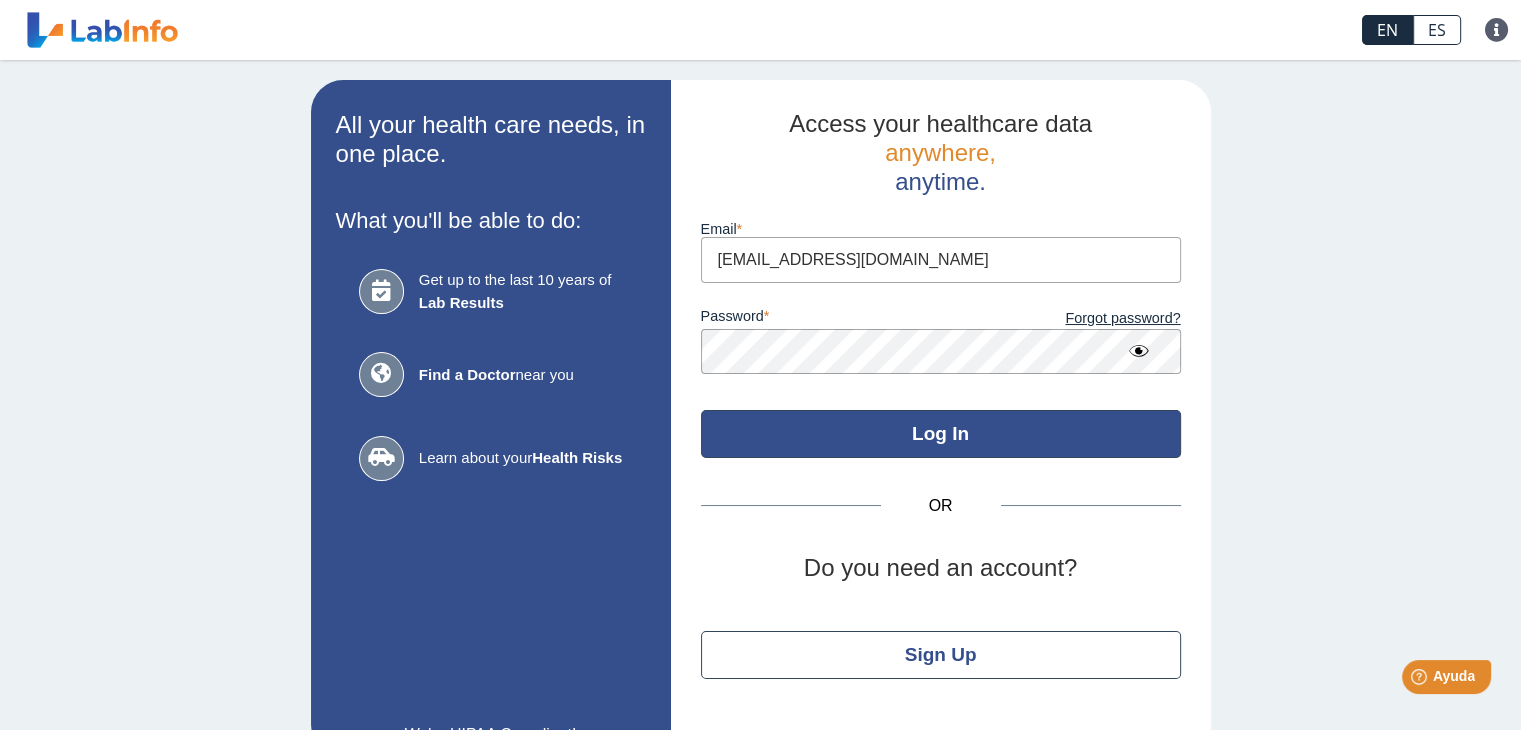click on "Log In" 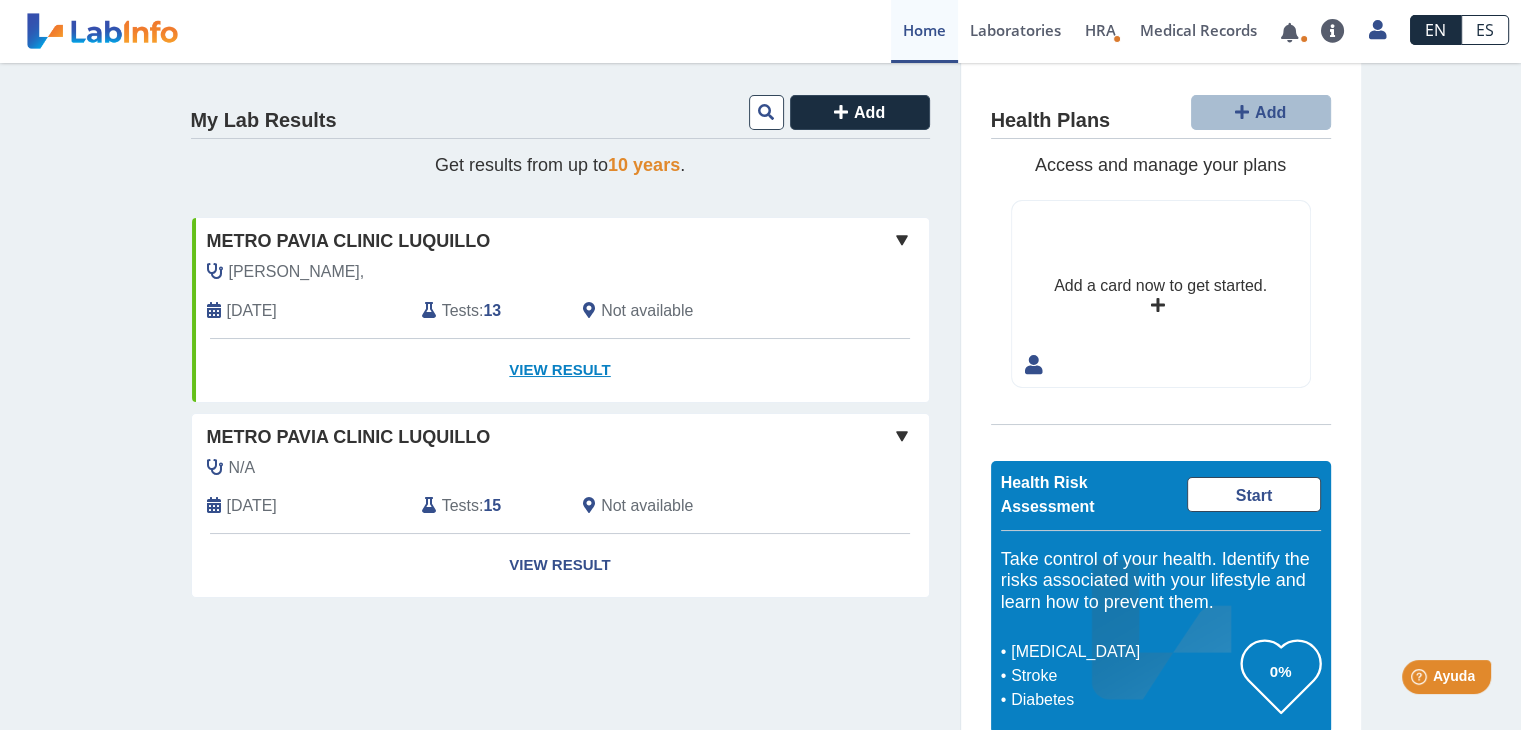 click on "View Result" 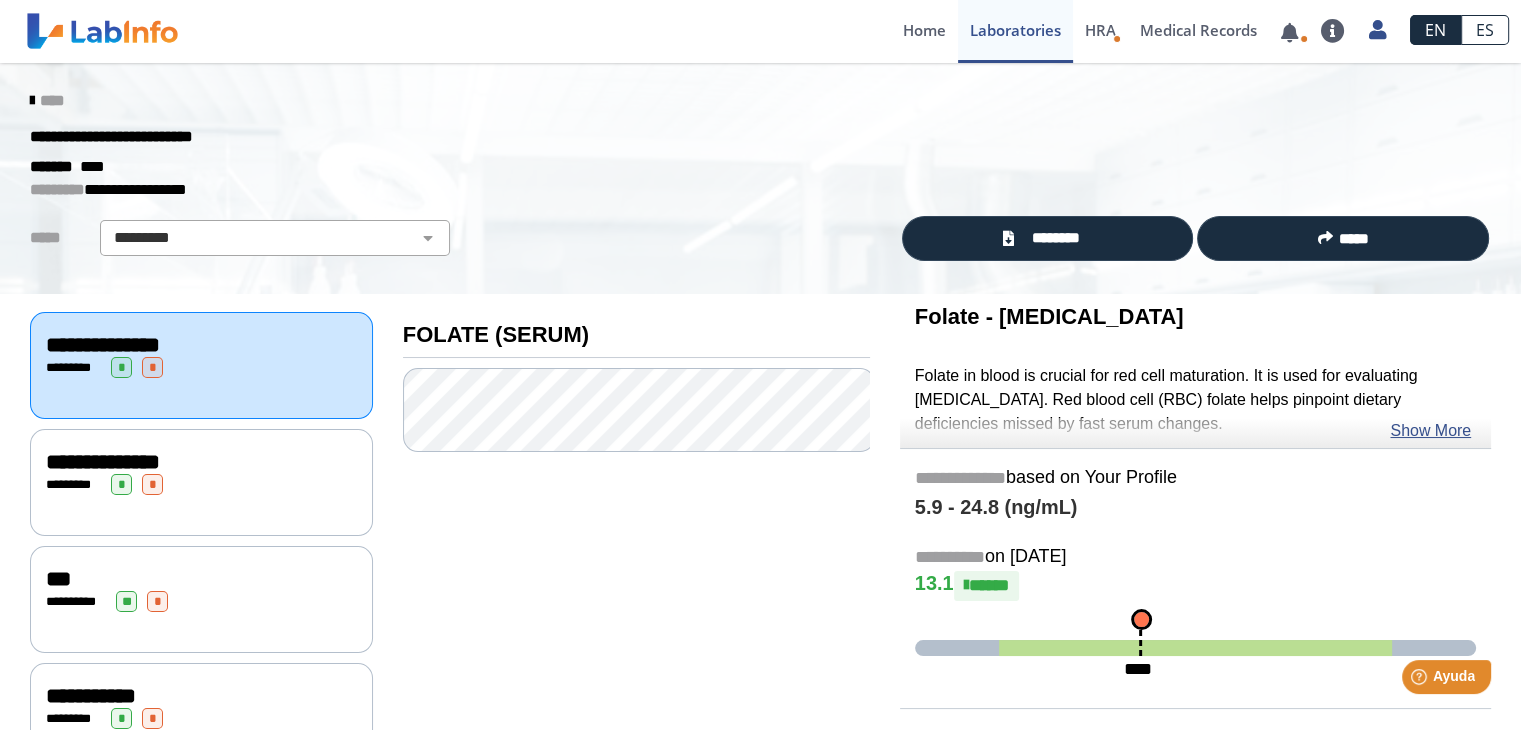 scroll, scrollTop: 200, scrollLeft: 0, axis: vertical 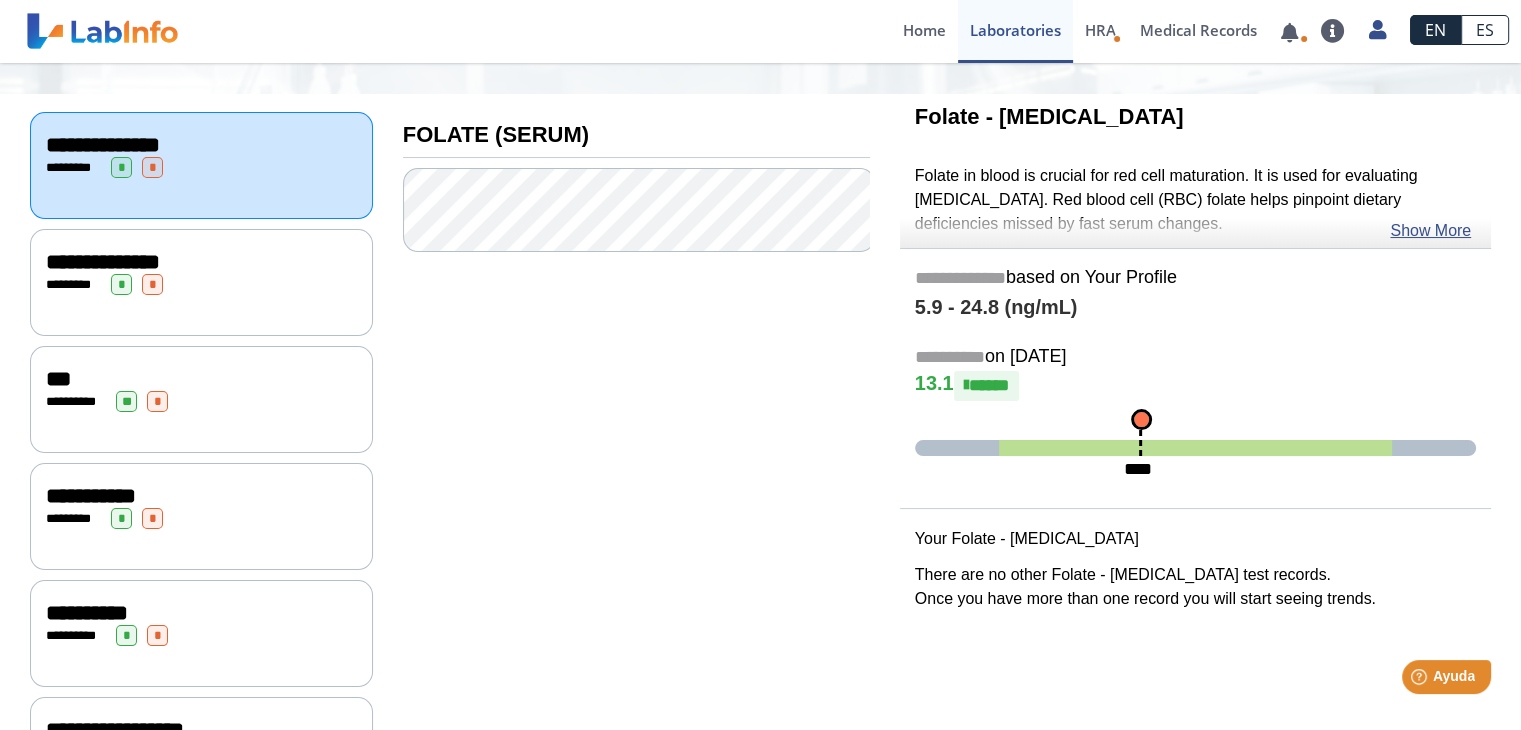 click on "**********" 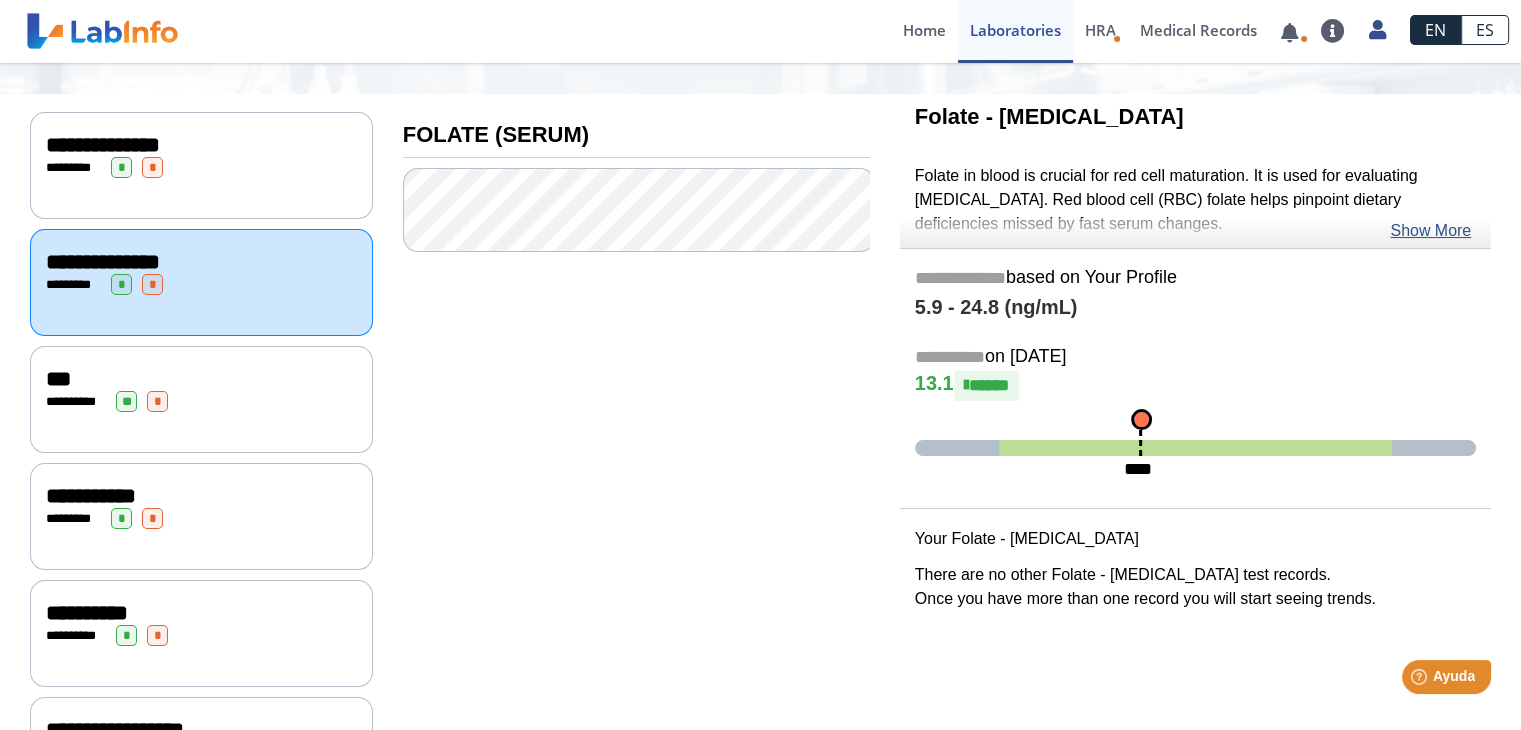 click on "***" 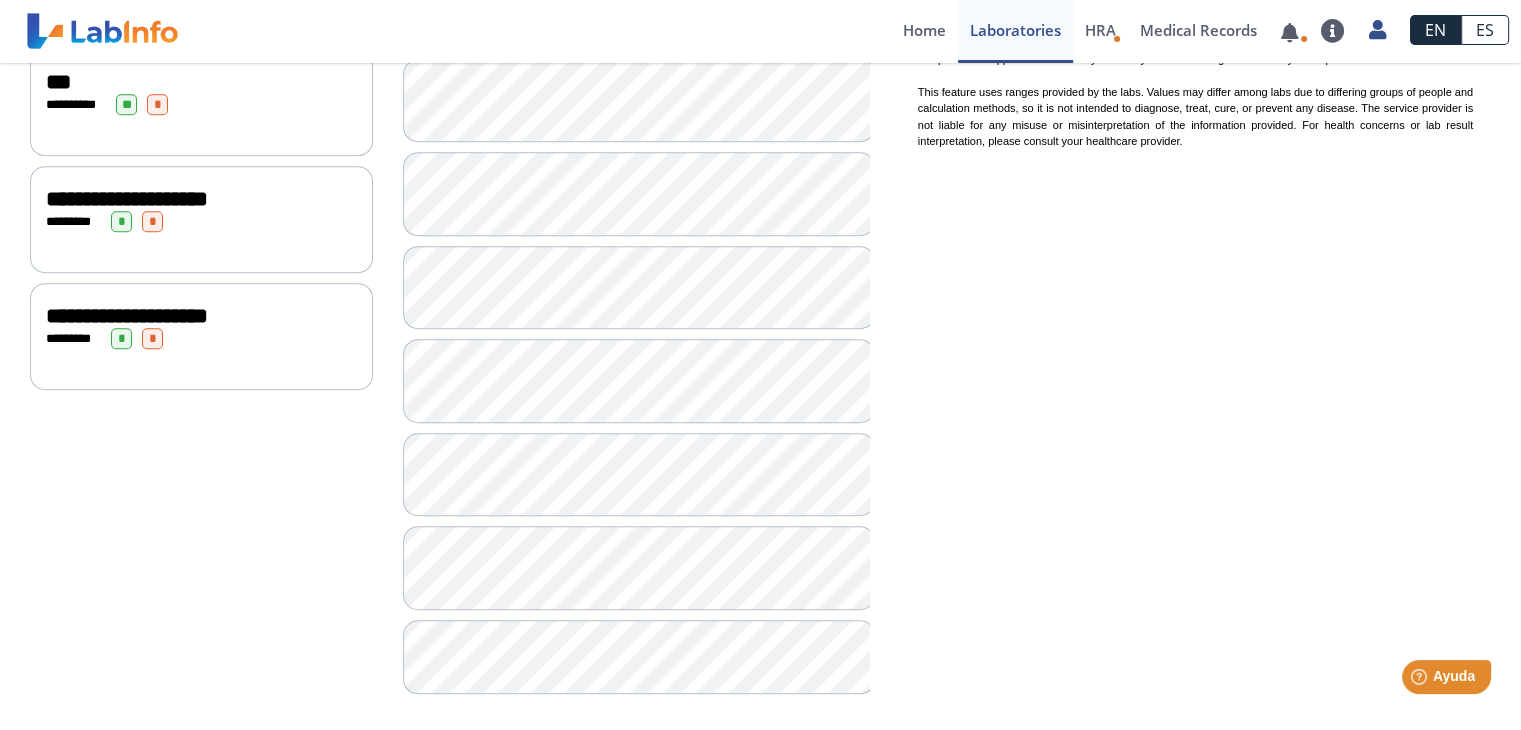 scroll, scrollTop: 1432, scrollLeft: 0, axis: vertical 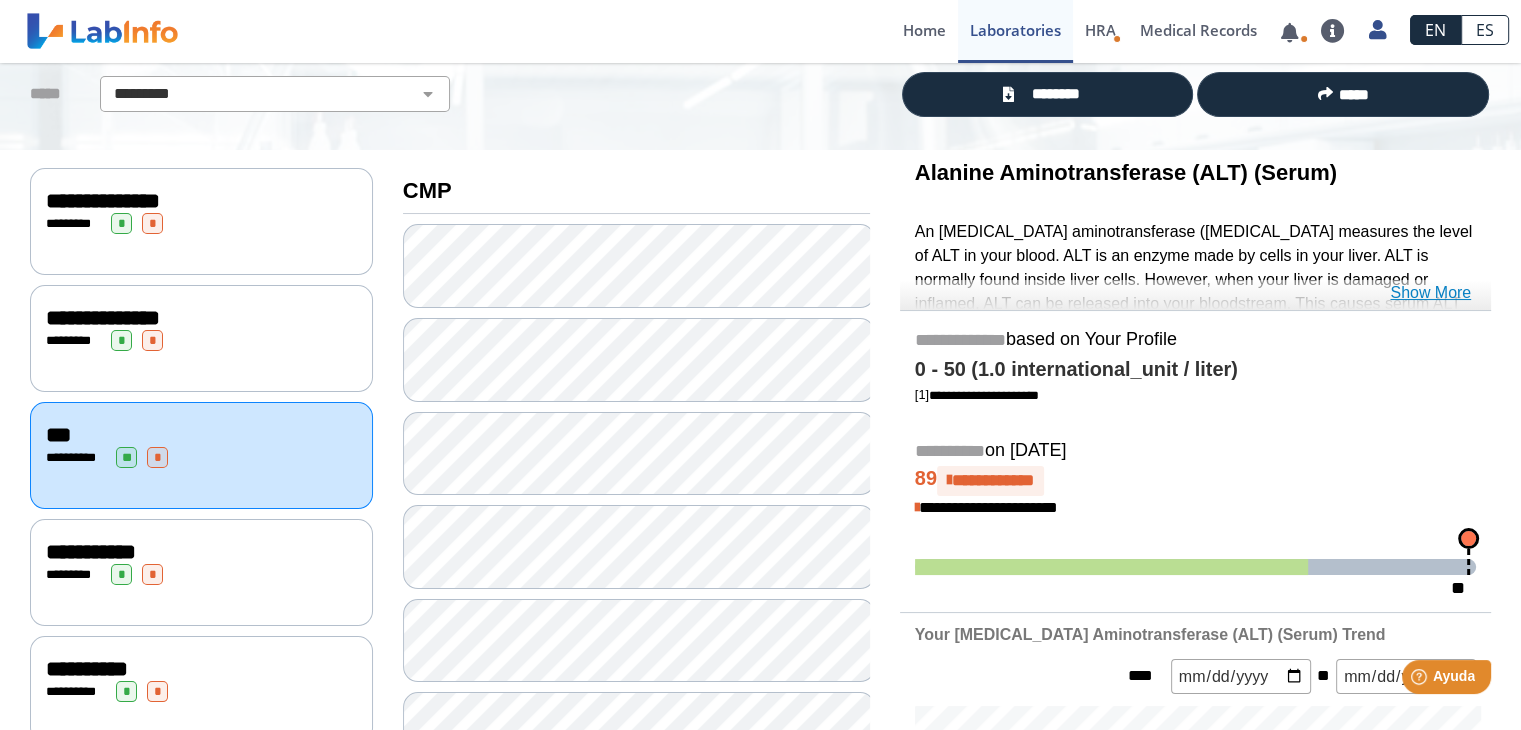 click on "Show More" 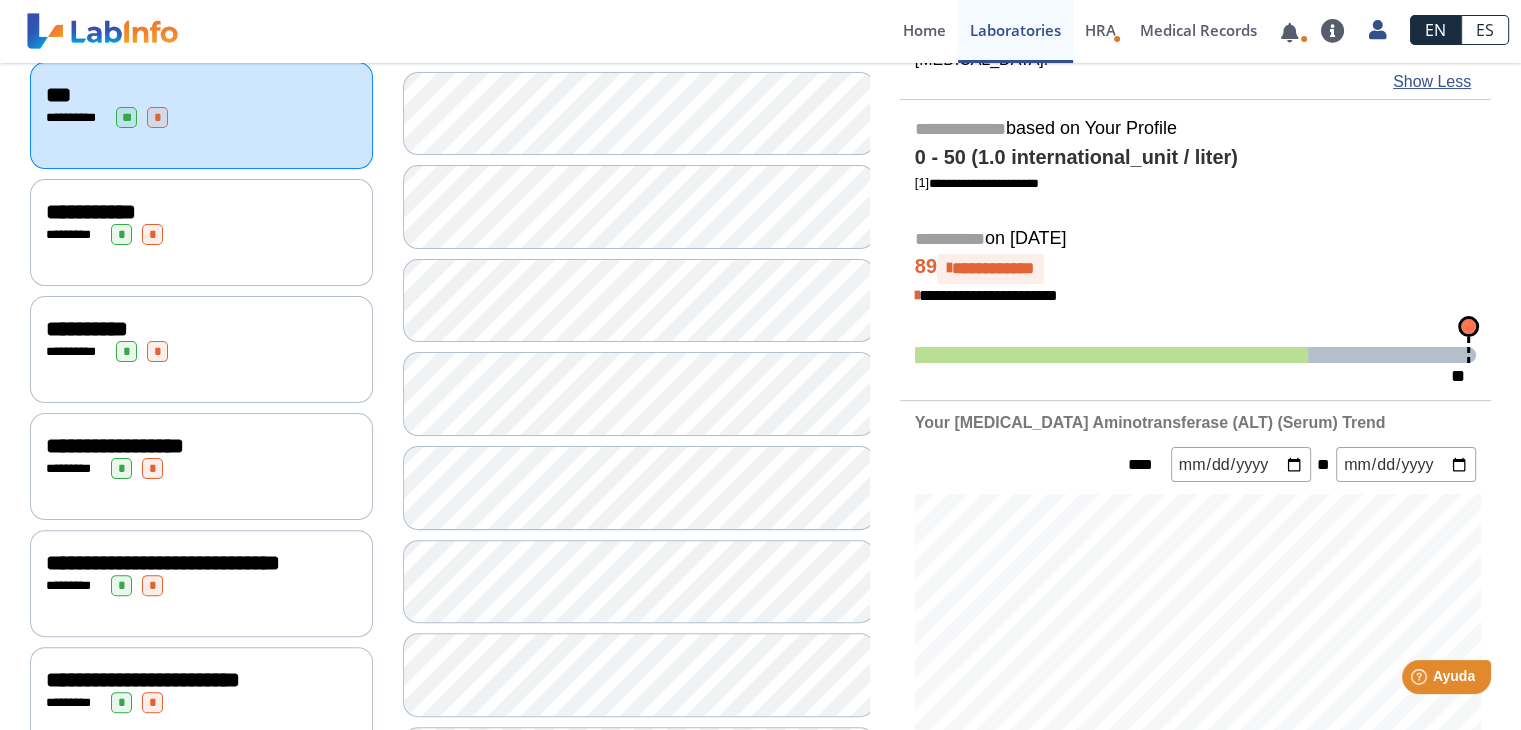 scroll, scrollTop: 500, scrollLeft: 0, axis: vertical 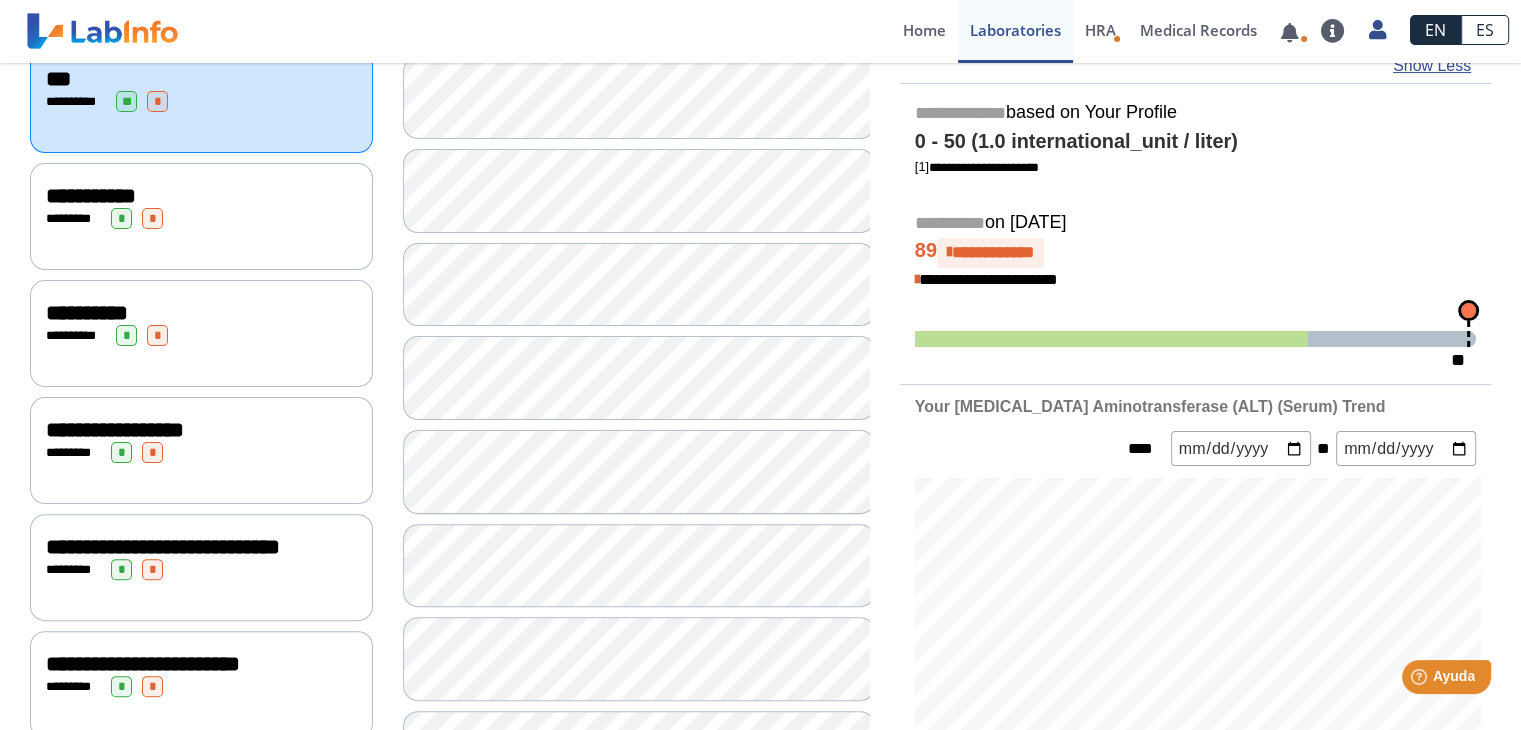 drag, startPoint x: 1467, startPoint y: 285, endPoint x: 1337, endPoint y: 305, distance: 131.52946 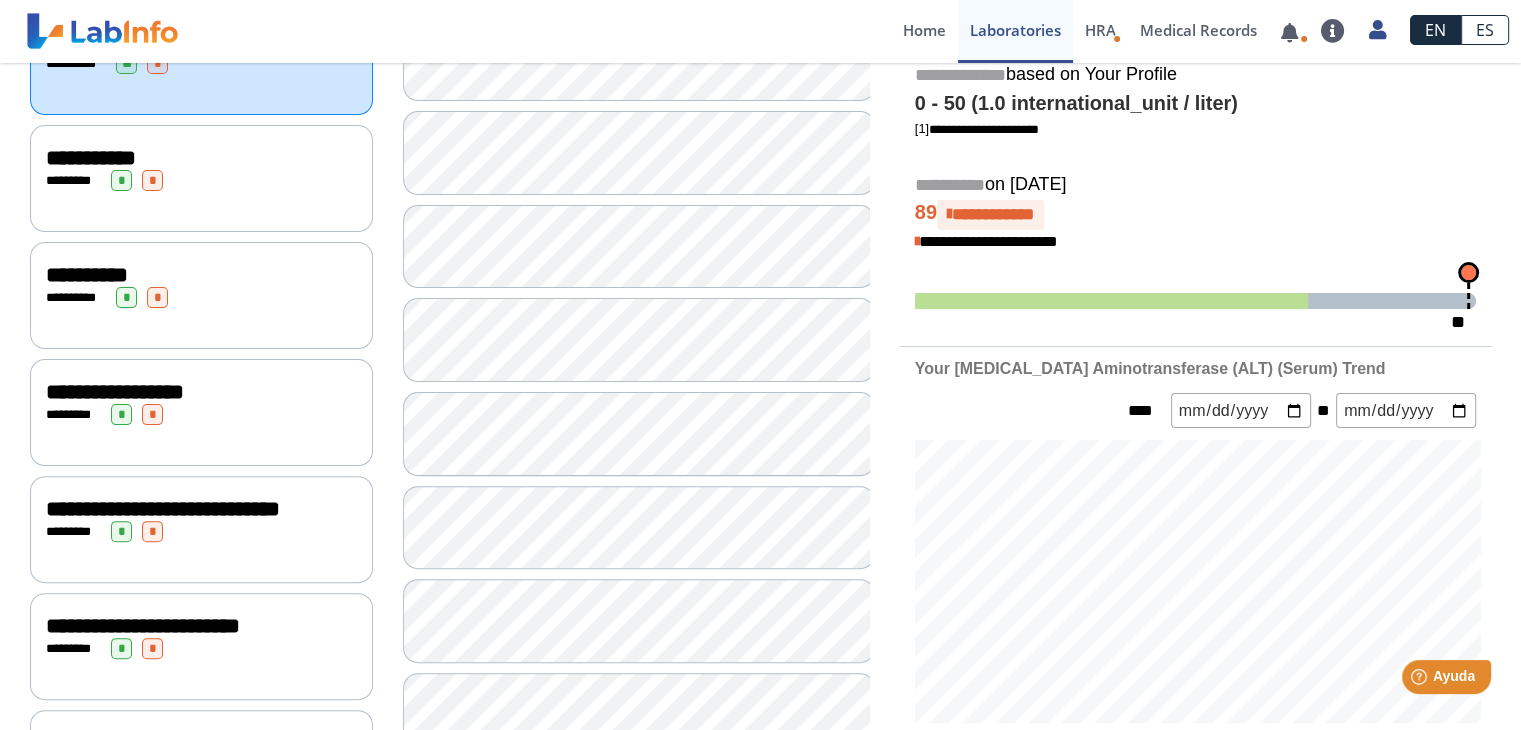 scroll, scrollTop: 539, scrollLeft: 0, axis: vertical 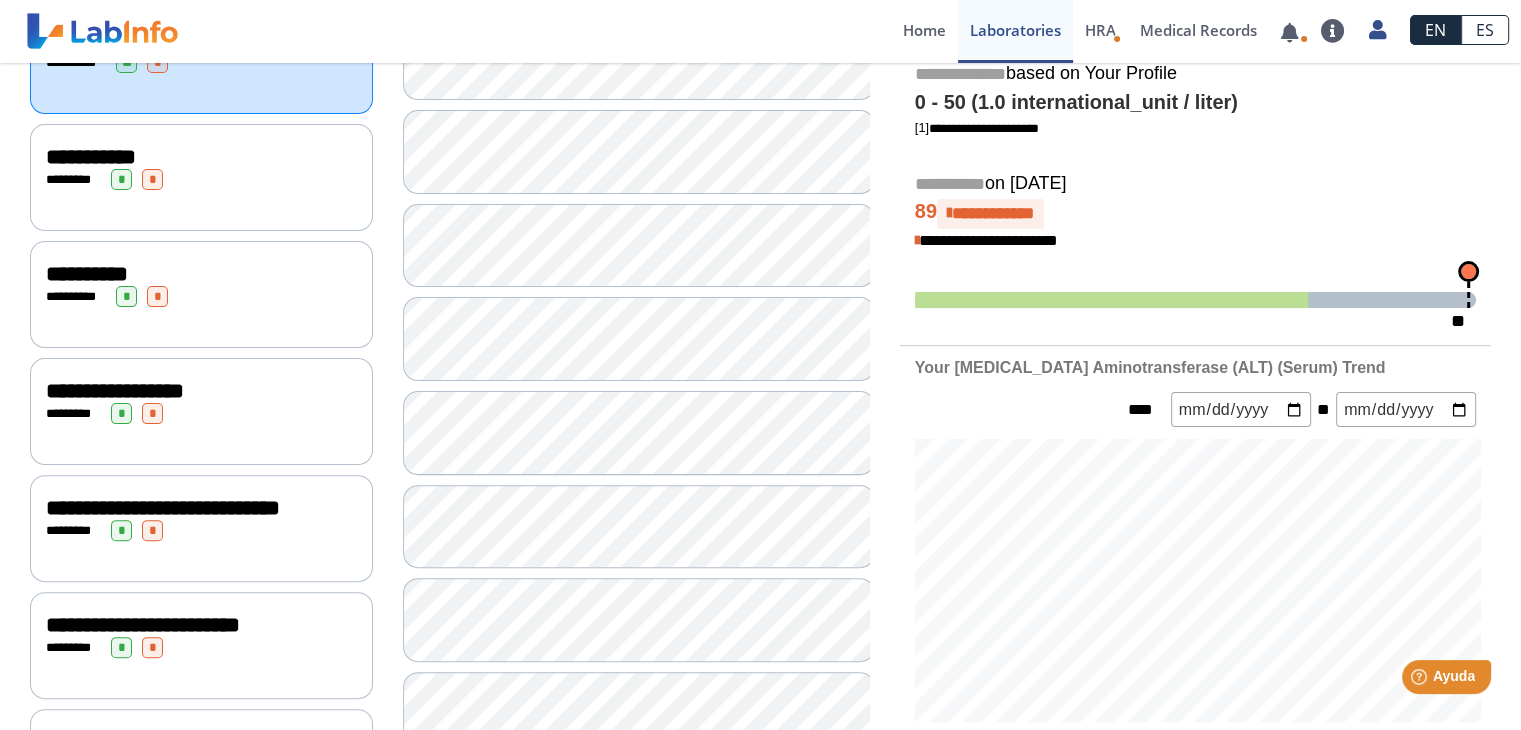 click on "**********" 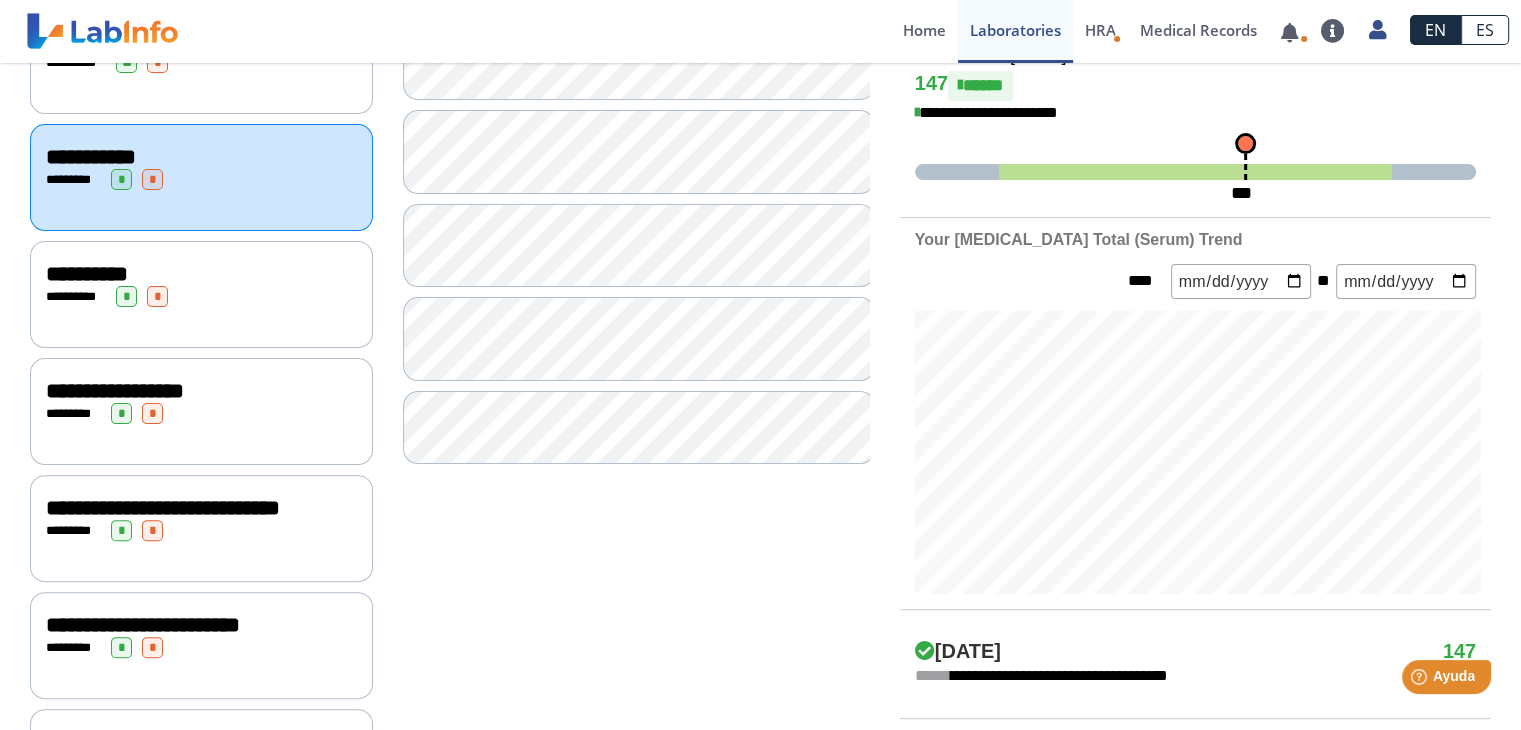 click on "**********" 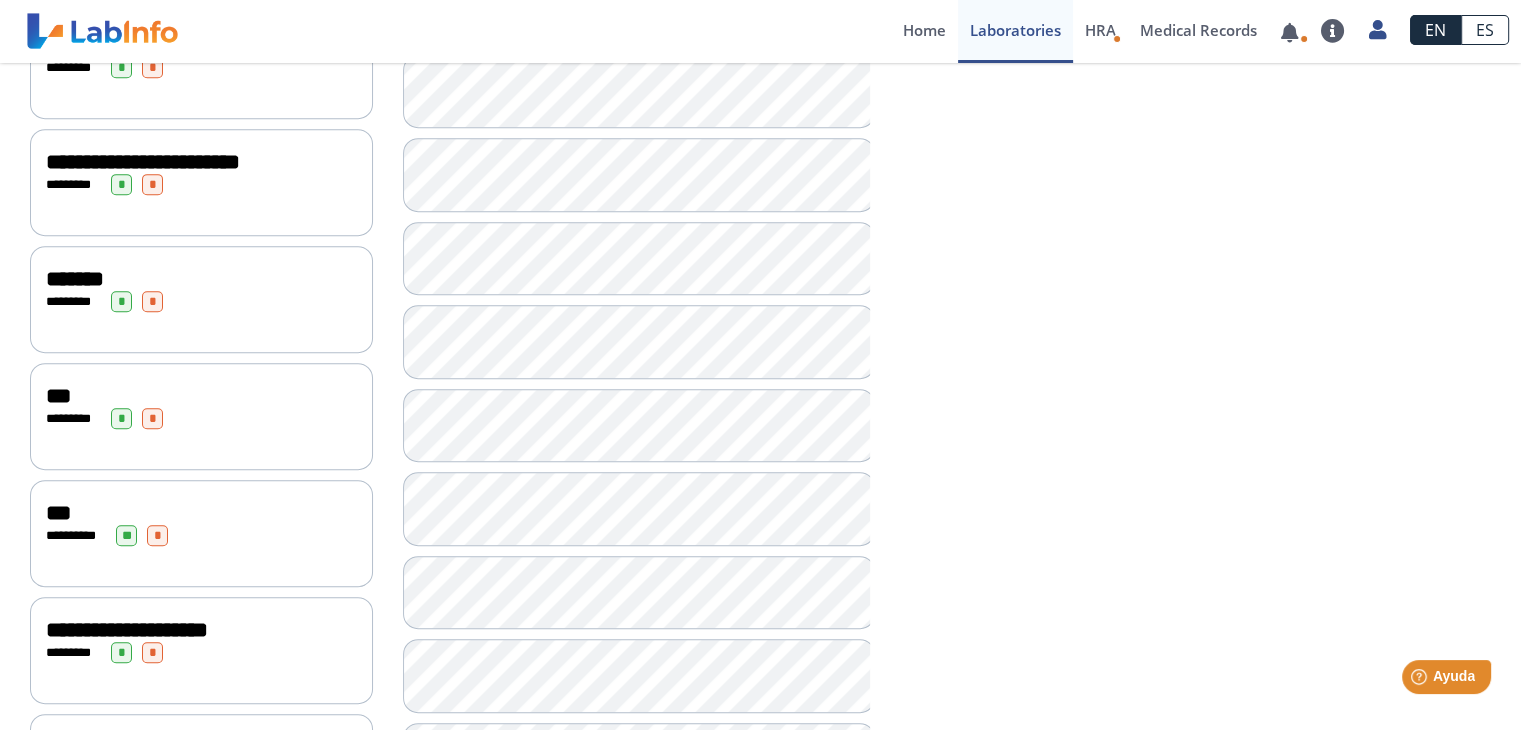 scroll, scrollTop: 1144, scrollLeft: 0, axis: vertical 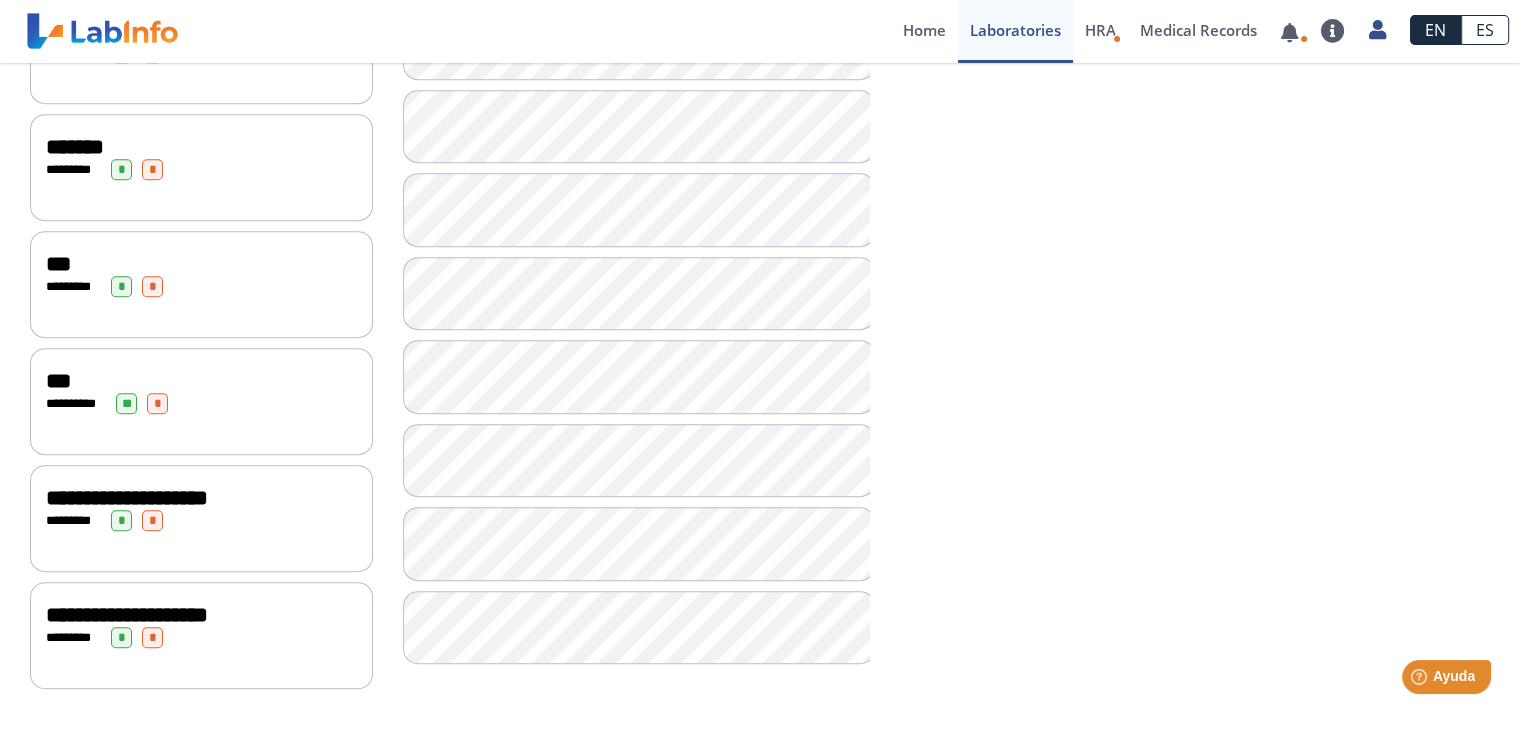 click on "******* Show Less * ******* * *" 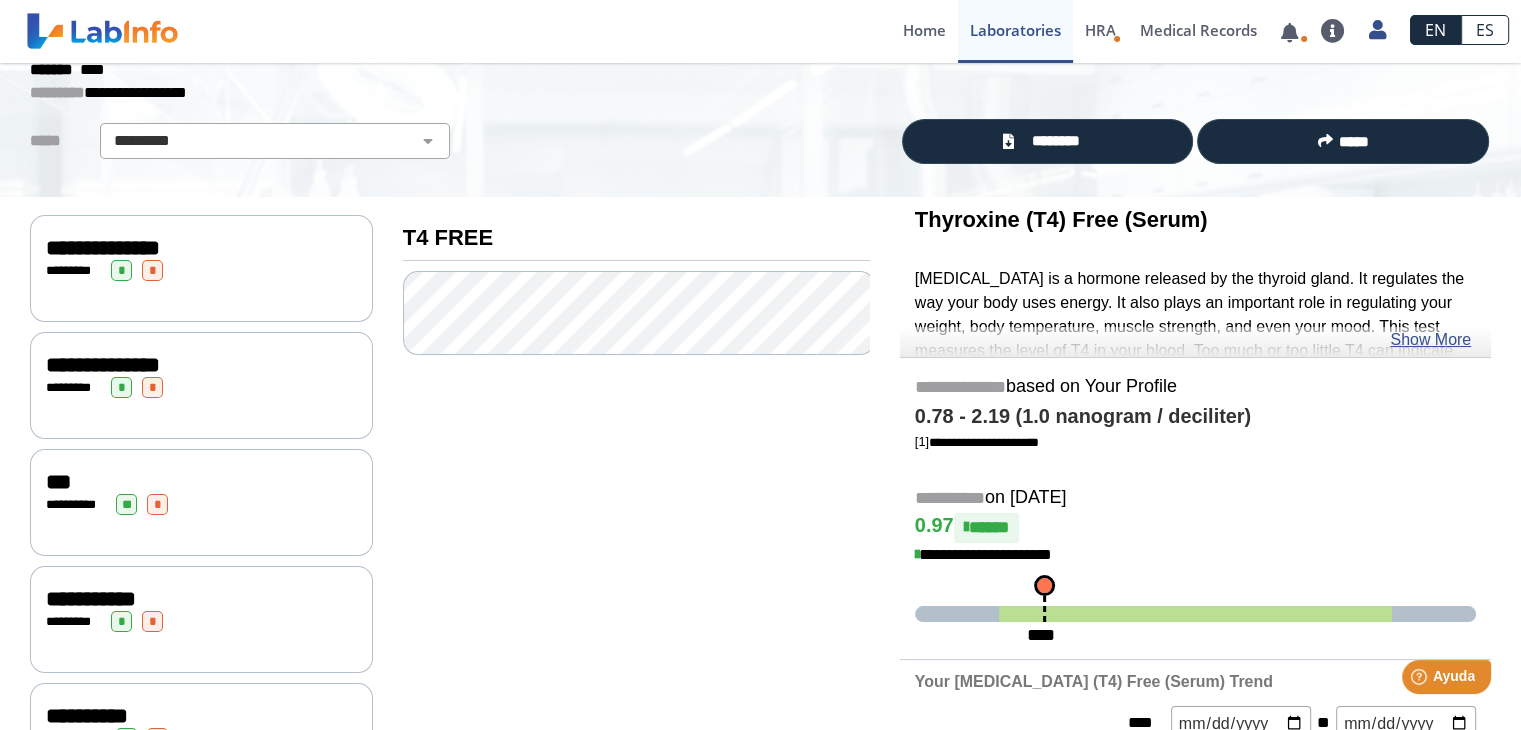 scroll, scrollTop: 96, scrollLeft: 0, axis: vertical 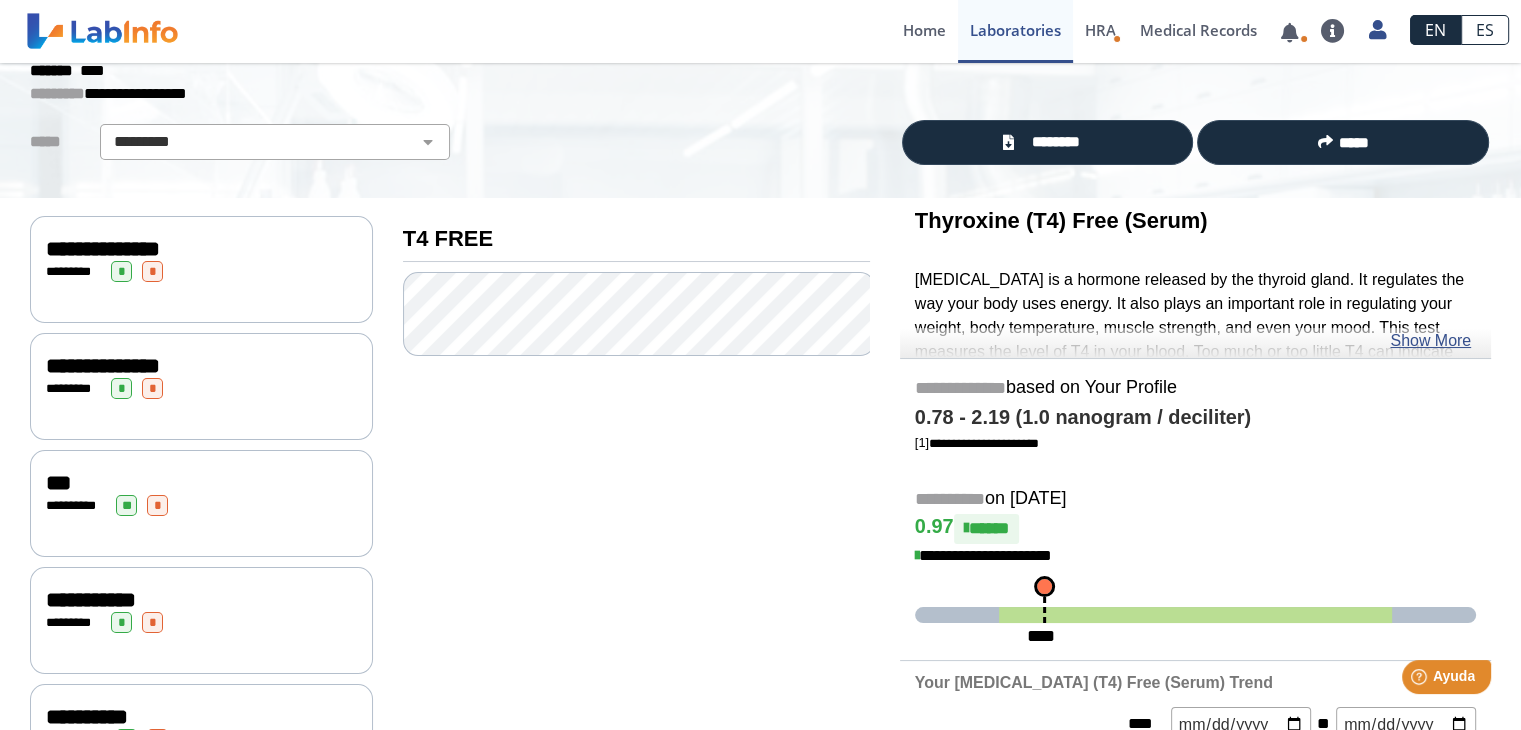 click on "[MEDICAL_DATA] (T4) Free (Serum) [MEDICAL_DATA] is a hormone released by the thyroid gland. It regulates the way your body uses energy. It also plays an important role in regulating your weight, body temperature, muscle strength, and even your mood. This test measures the level of T4 in your blood. Too much or too little T4 can indicate thyroid disease. Show More" 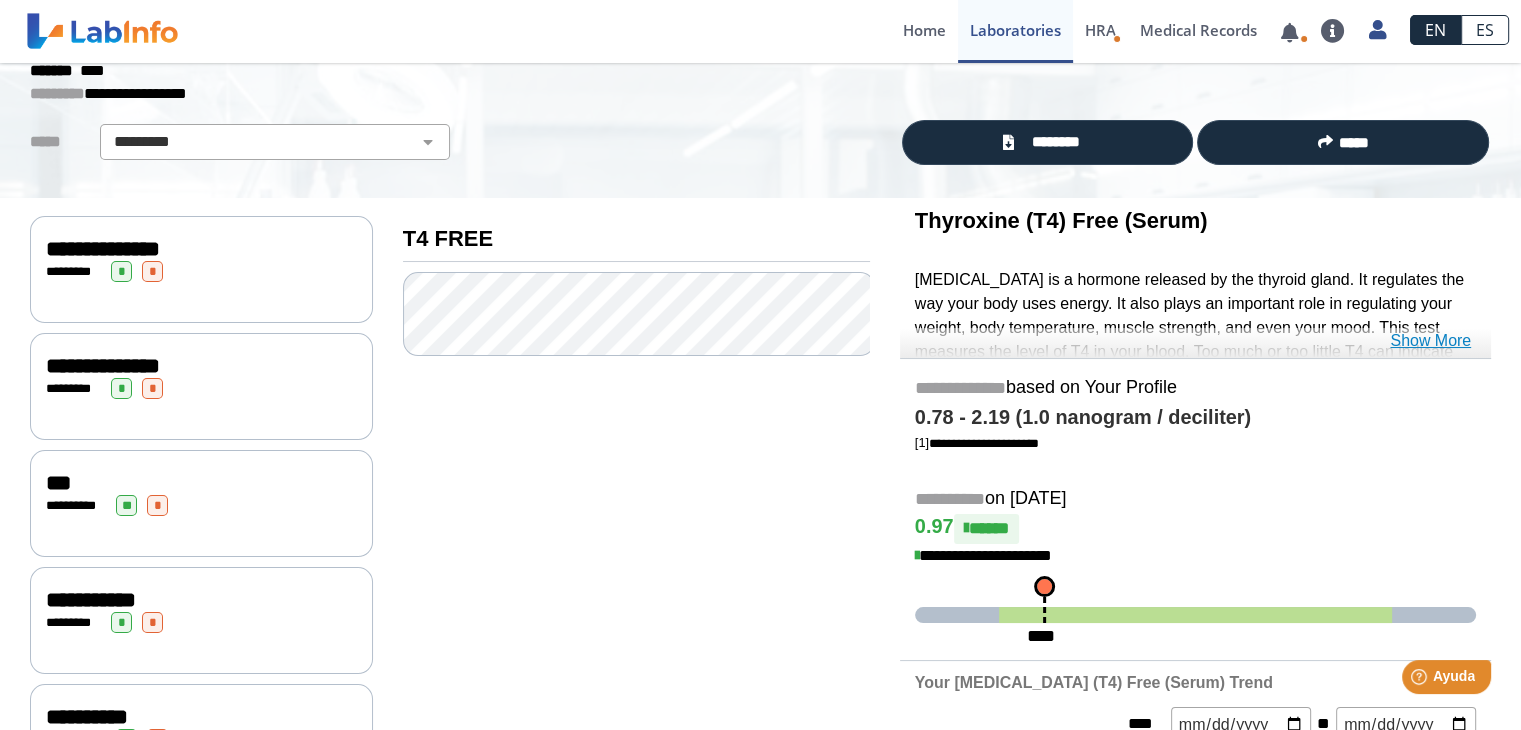 click on "Show More" 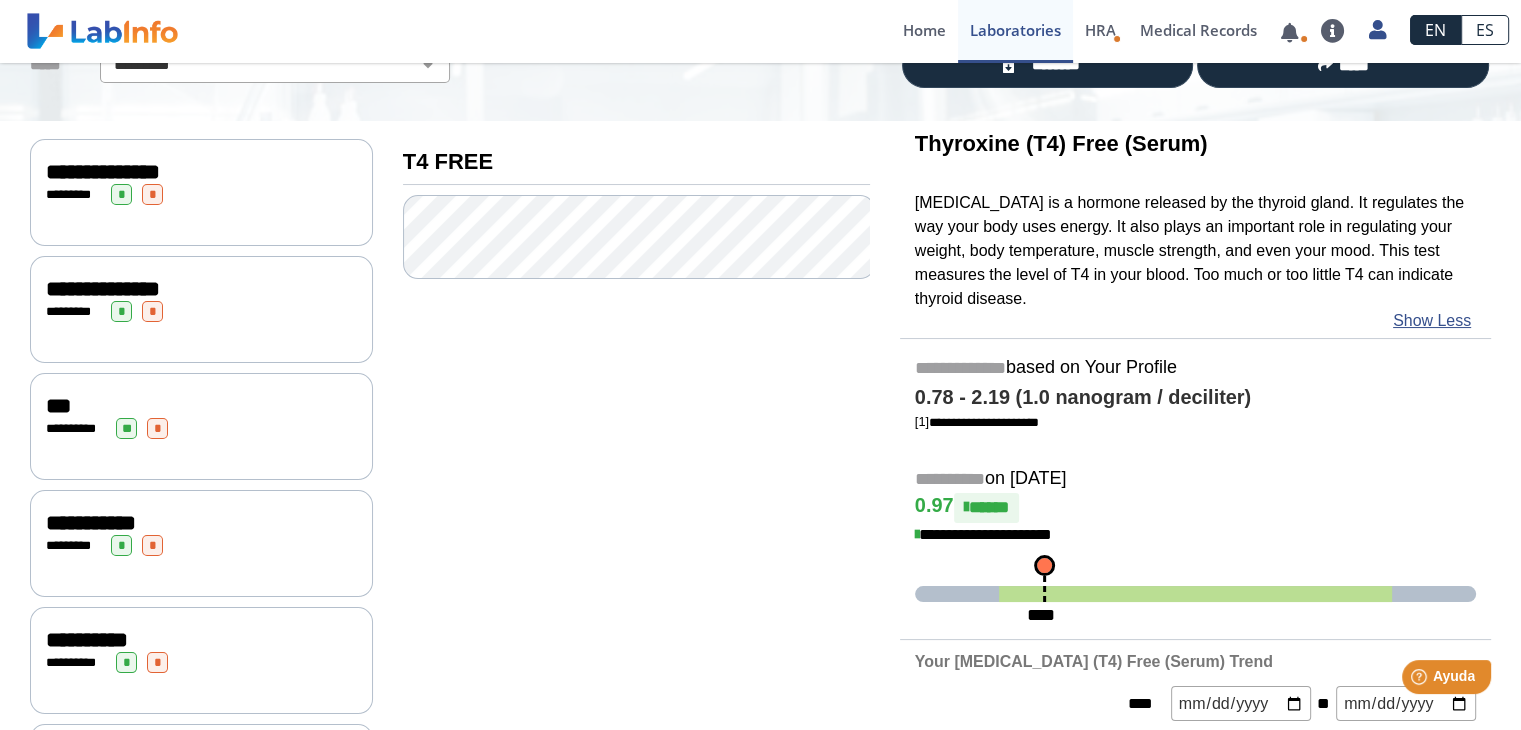 scroll, scrollTop: 304, scrollLeft: 0, axis: vertical 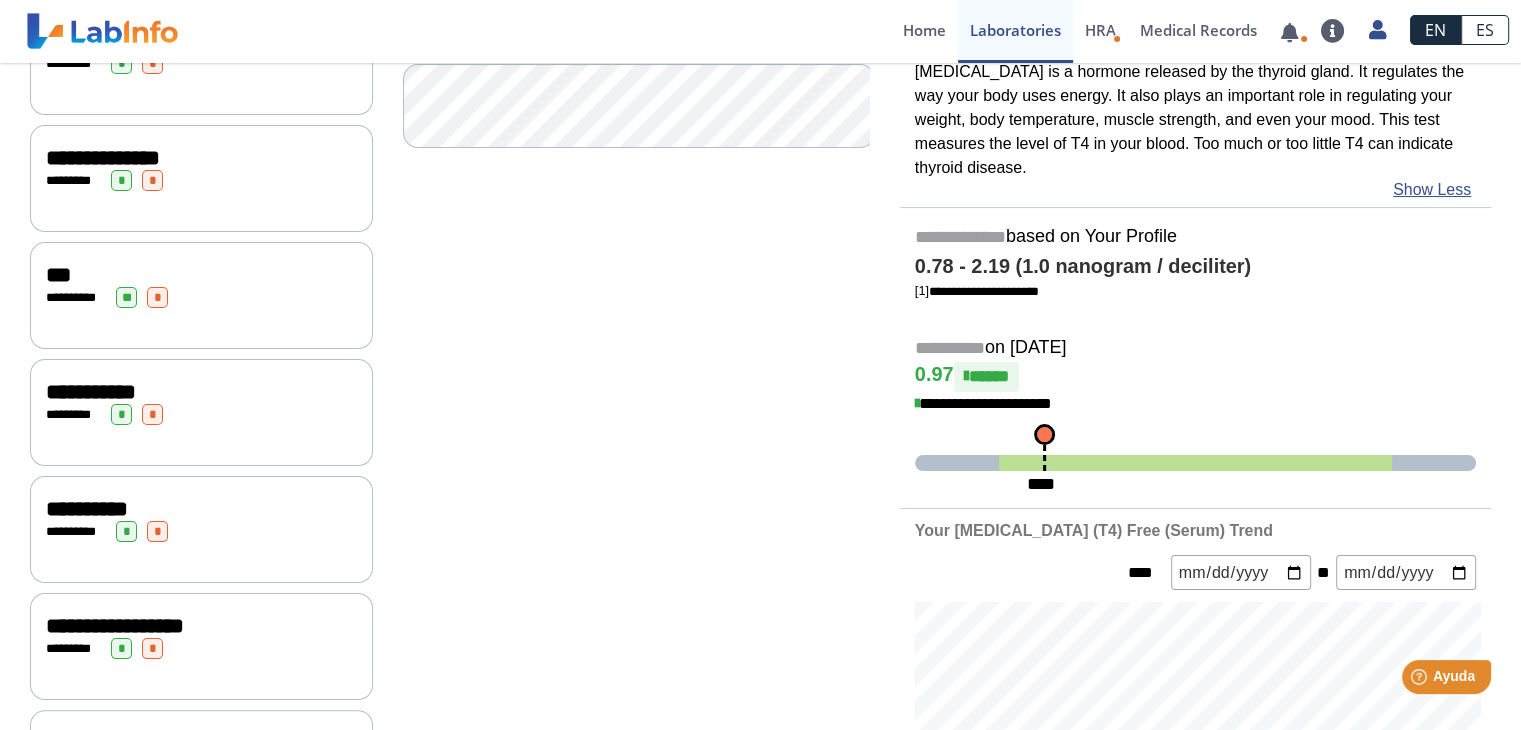 click on "***" 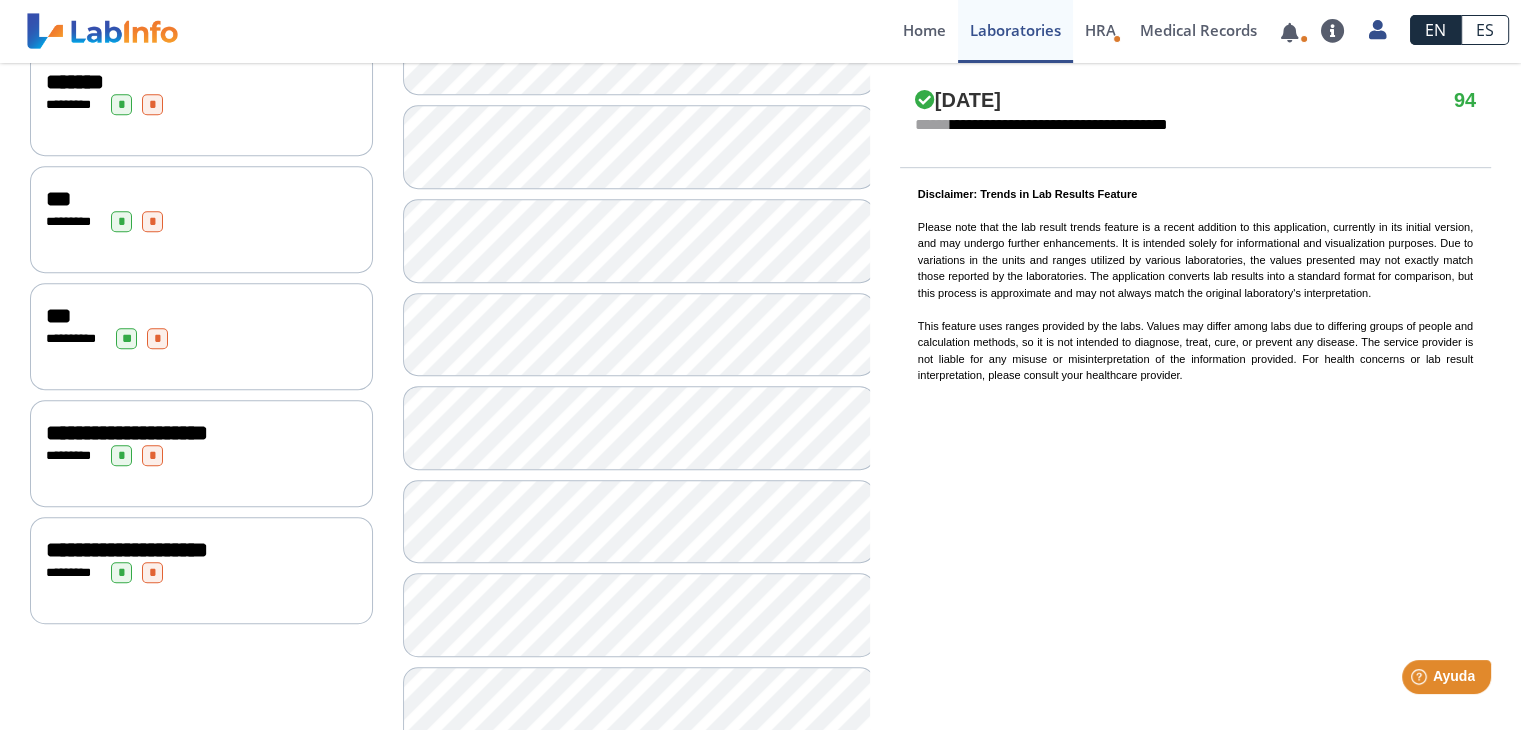 scroll, scrollTop: 1200, scrollLeft: 0, axis: vertical 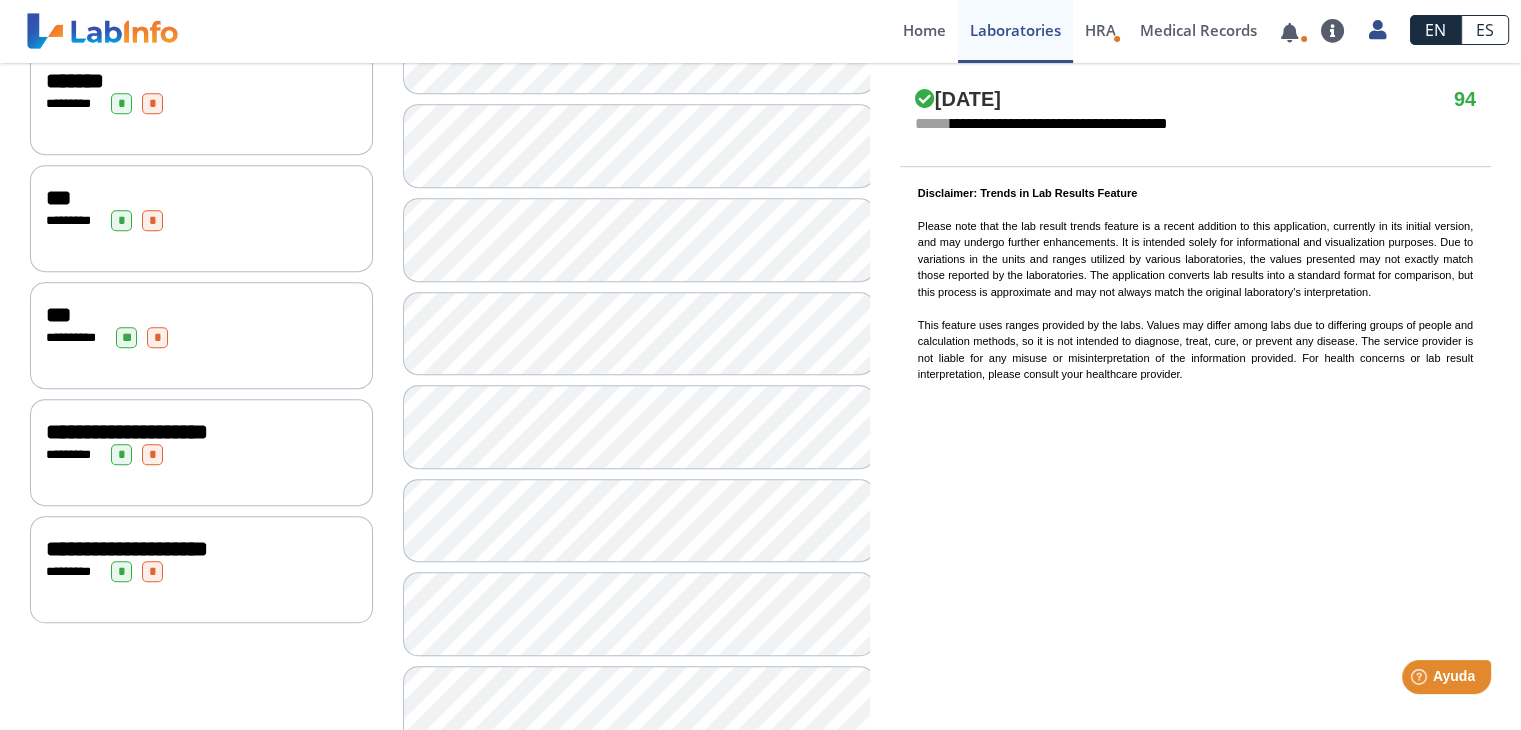 click on "** ******* ** *" 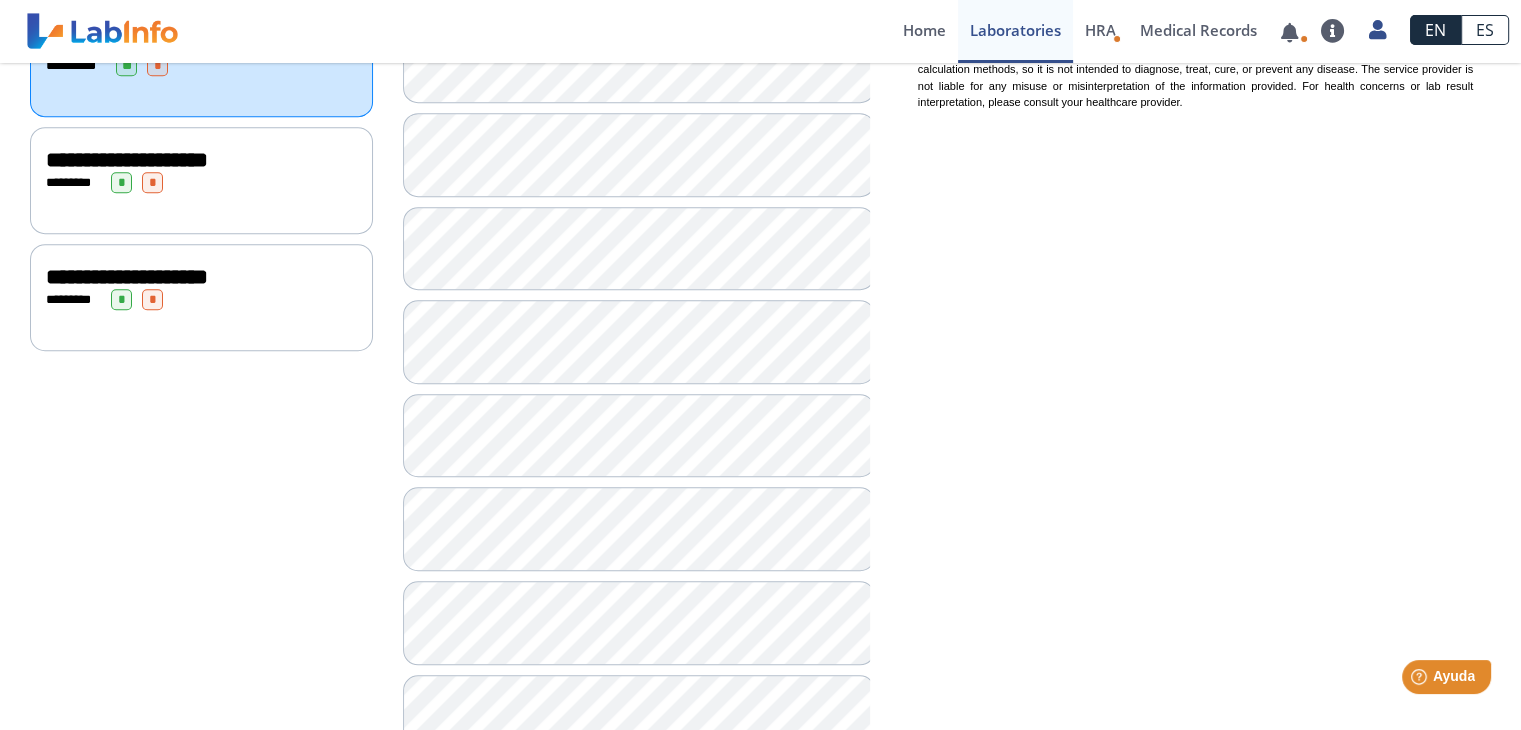 scroll, scrollTop: 1549, scrollLeft: 0, axis: vertical 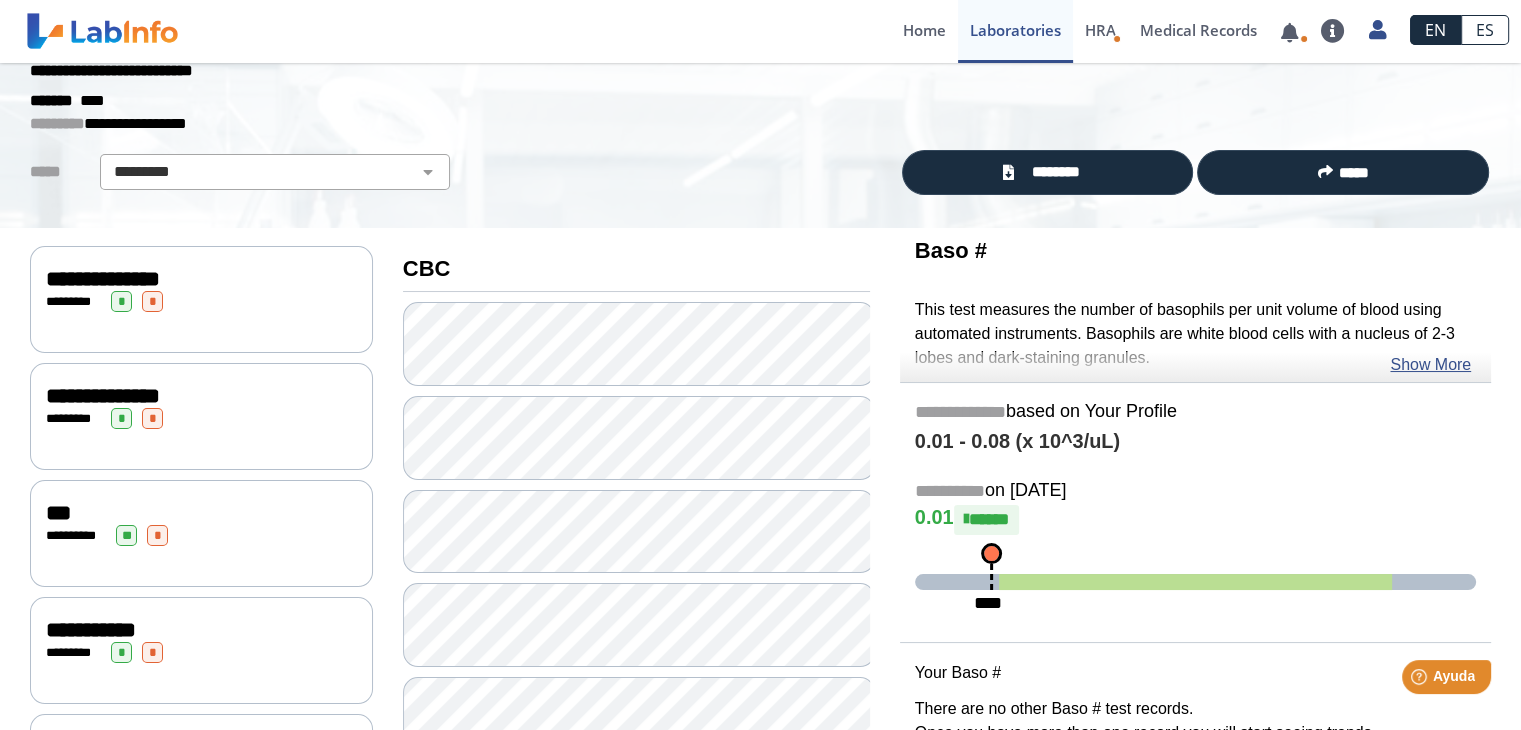 click on "***" 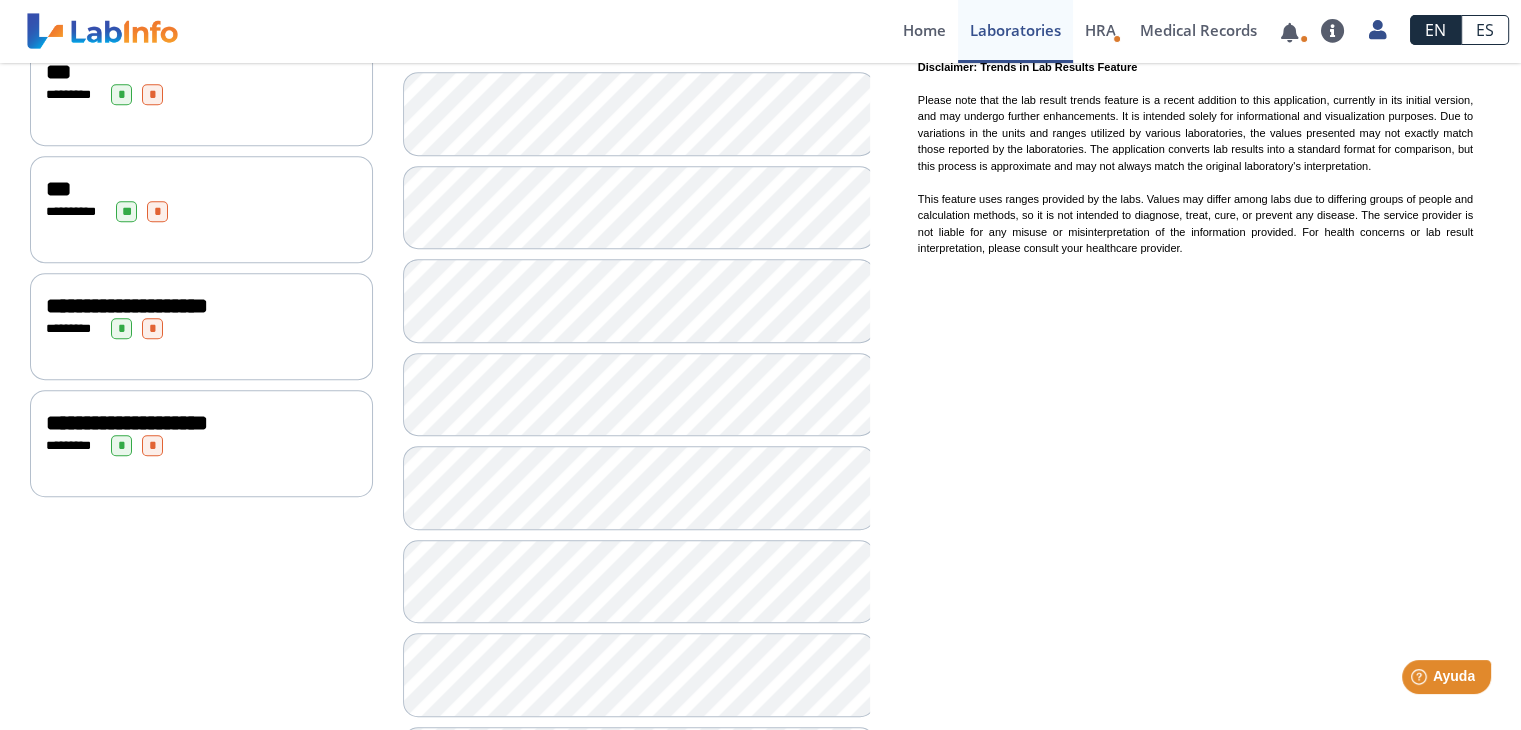 scroll, scrollTop: 1328, scrollLeft: 0, axis: vertical 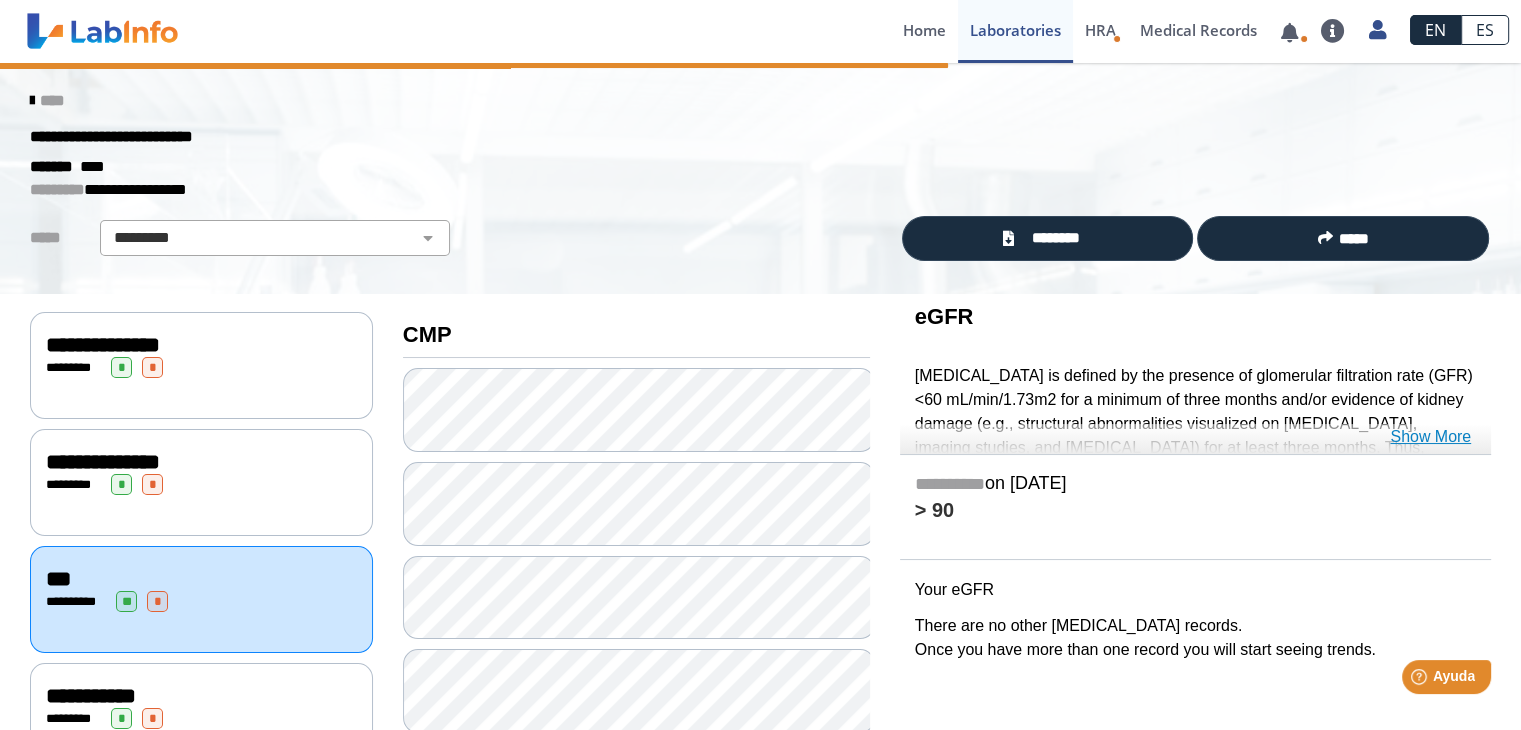 click on "Show More" 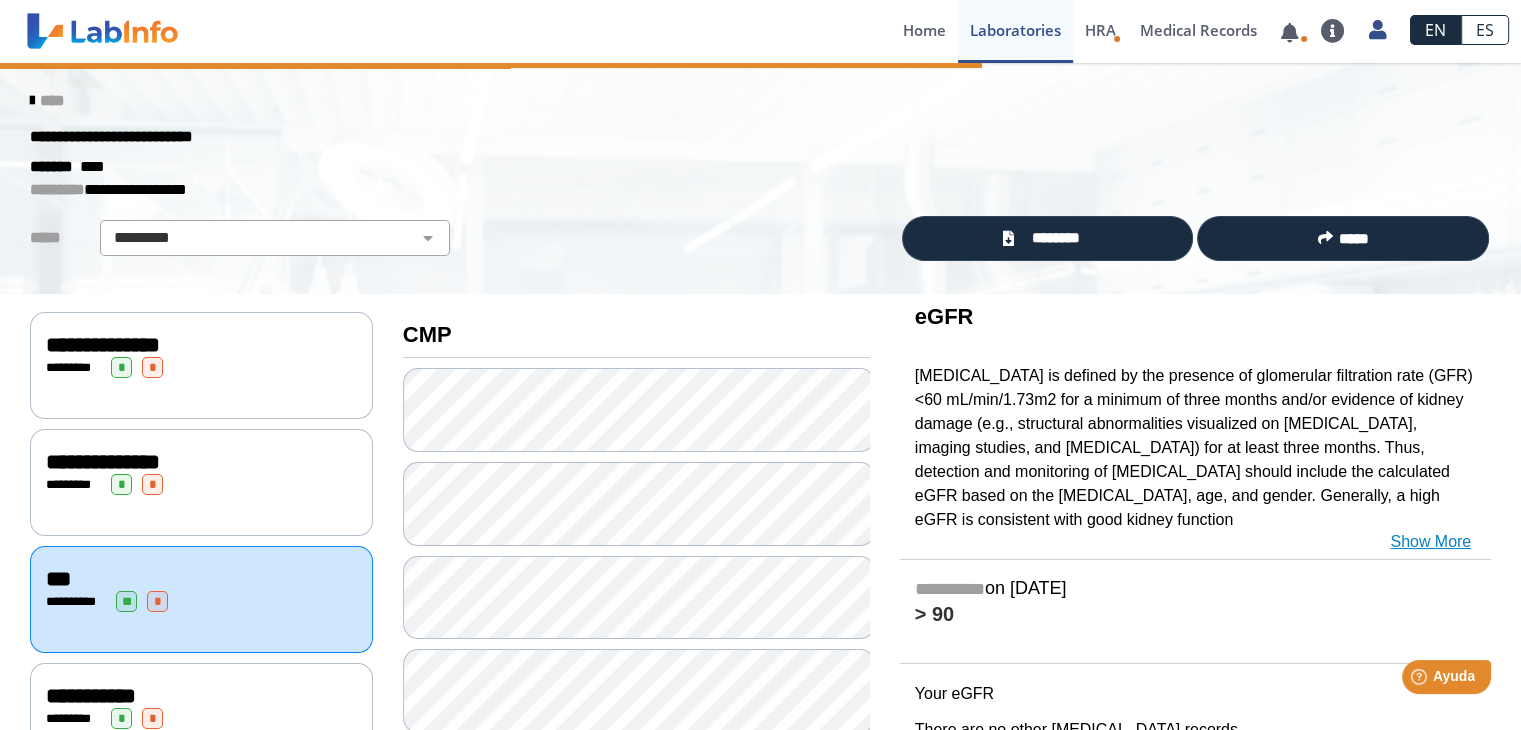 click on "eGFR [MEDICAL_DATA] is defined by the presence of glomerular filtration rate (GFR) <60 mL/min/1.73m2 for a minimum of three months and/or evidence of kidney damage (e.g., structural abnormalities visualized on [MEDICAL_DATA], imaging studies, and [MEDICAL_DATA]) for at least three months.  Thus, detection and monitoring of [MEDICAL_DATA] should include the calculated eGFR based on the [MEDICAL_DATA], age, and gender. Generally, a high eGFR is consistent with good kidney function Show More" 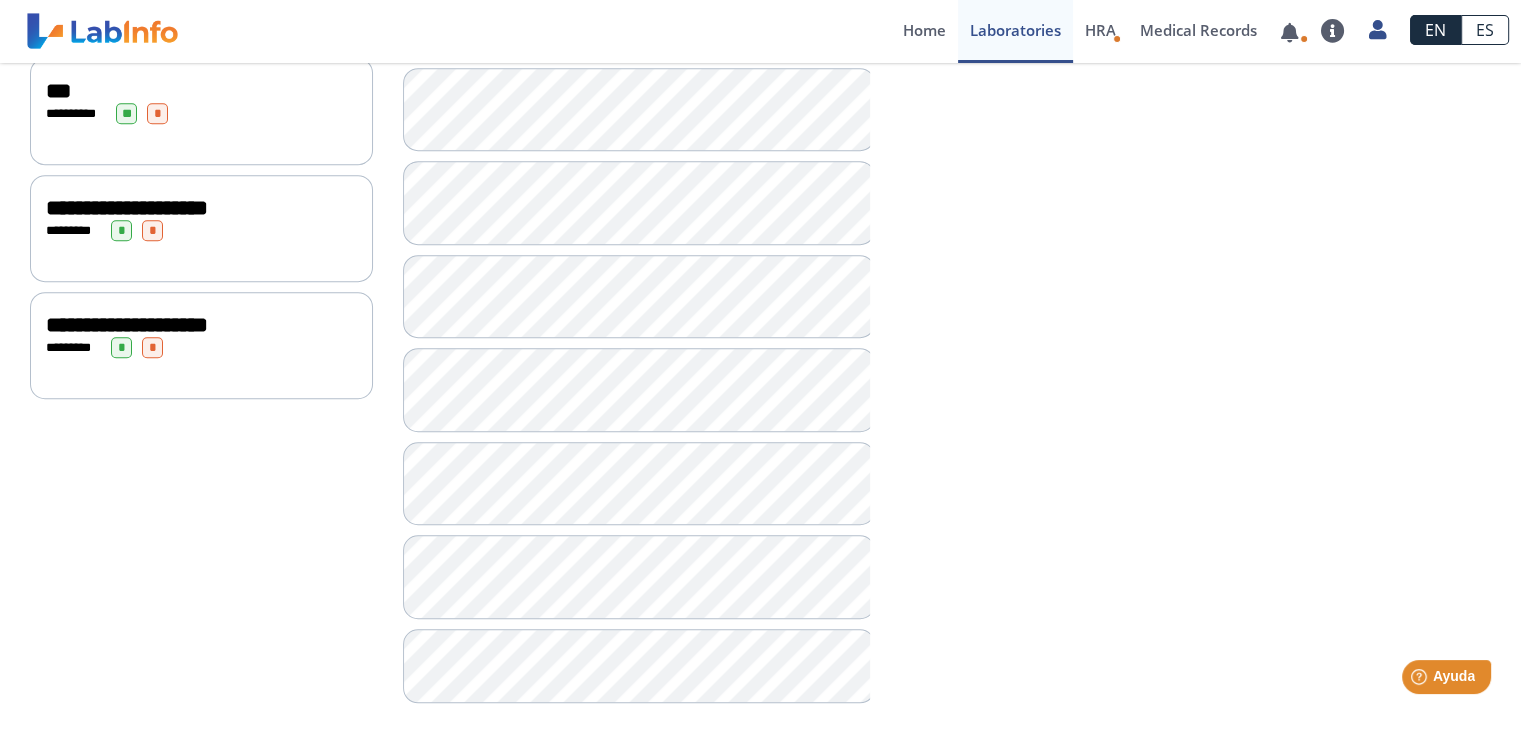 scroll, scrollTop: 1420, scrollLeft: 0, axis: vertical 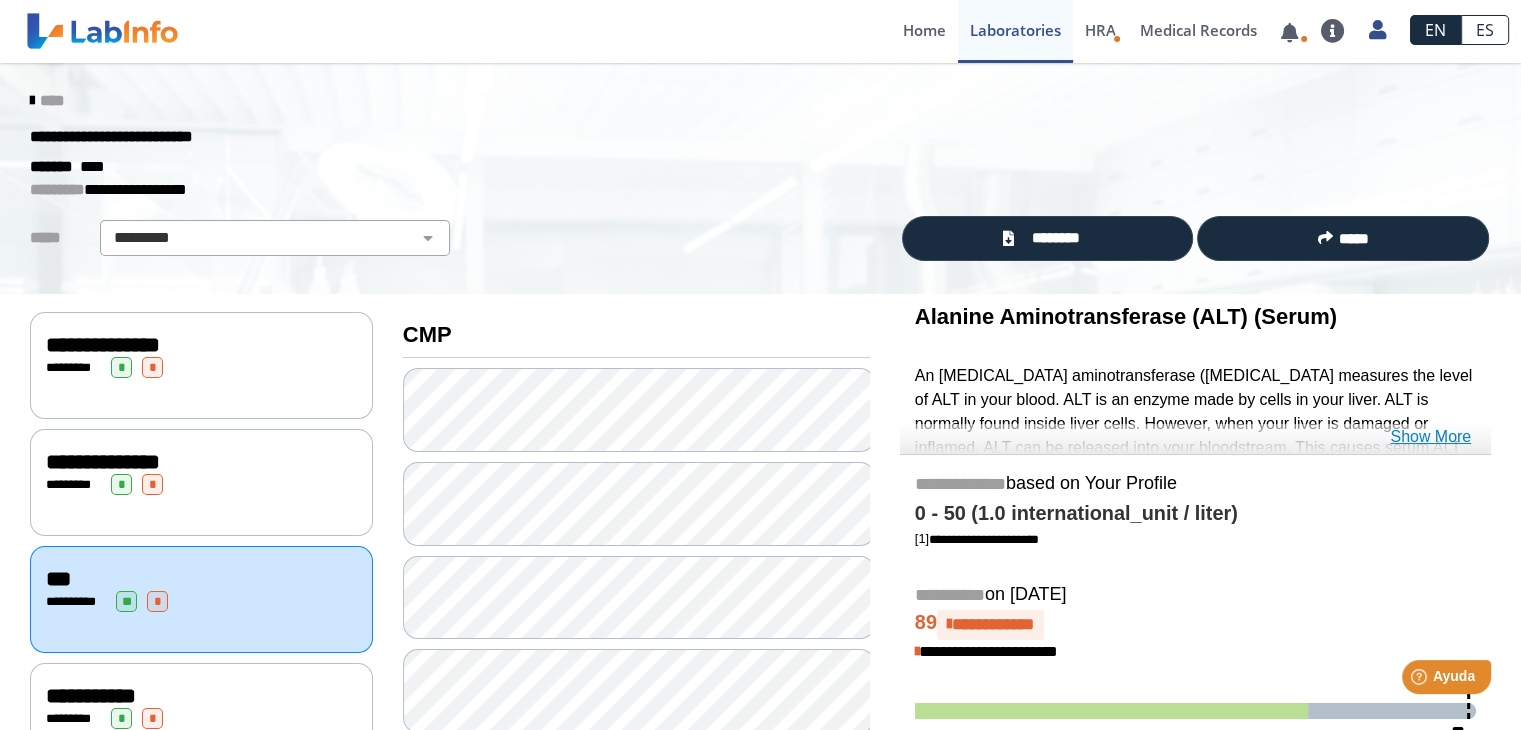 click on "Show More" 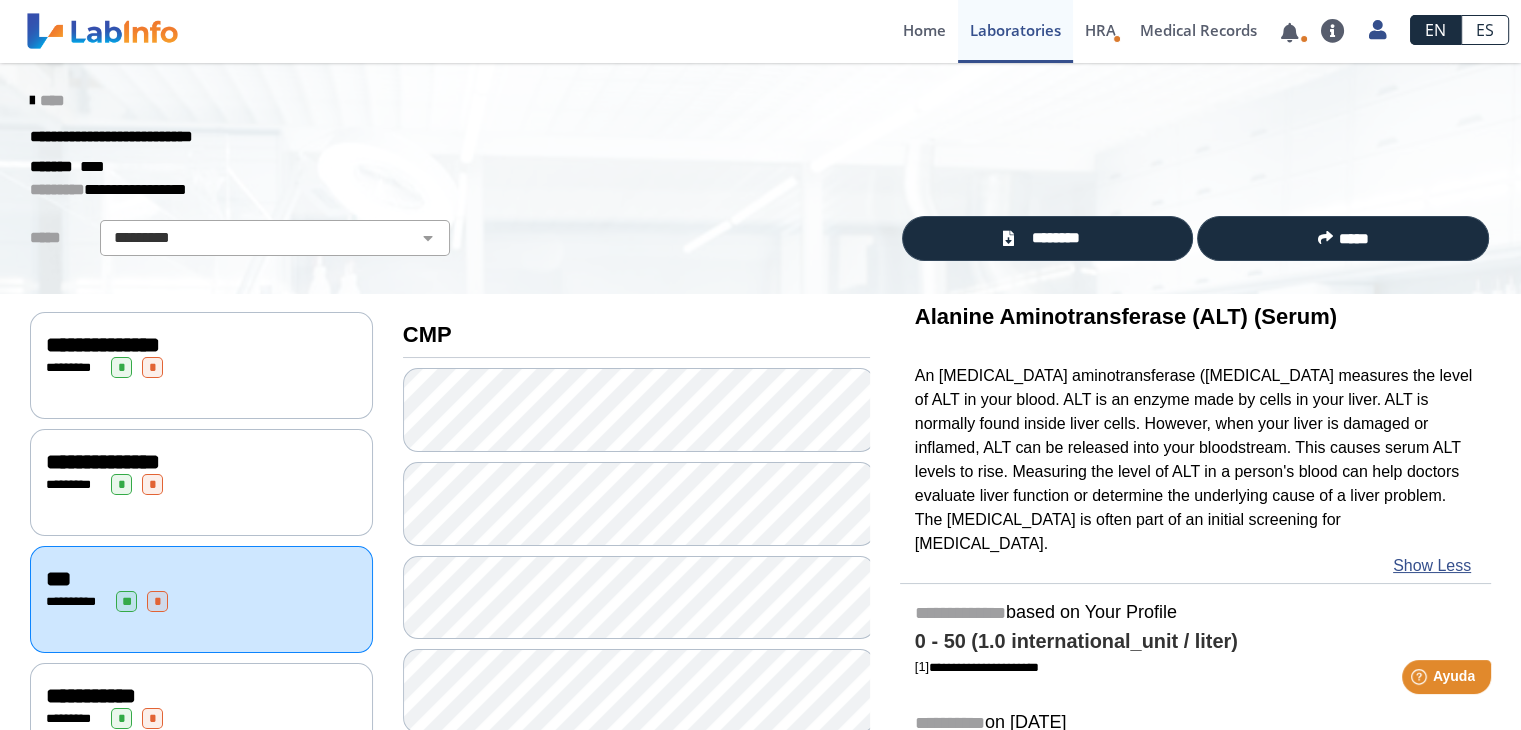 click on "An [MEDICAL_DATA] aminotransferase ([MEDICAL_DATA] measures the level of ALT in your blood. ALT is an enzyme made by cells in your liver. ALT is normally found inside liver cells. However, when your liver is damaged or inflamed, ALT can be released into your bloodstream. This causes serum ALT levels to rise. Measuring the level of ALT in a person's blood can help doctors evaluate liver function or determine the underlying cause of a liver problem. The [MEDICAL_DATA] is often part of an initial screening for [MEDICAL_DATA]." 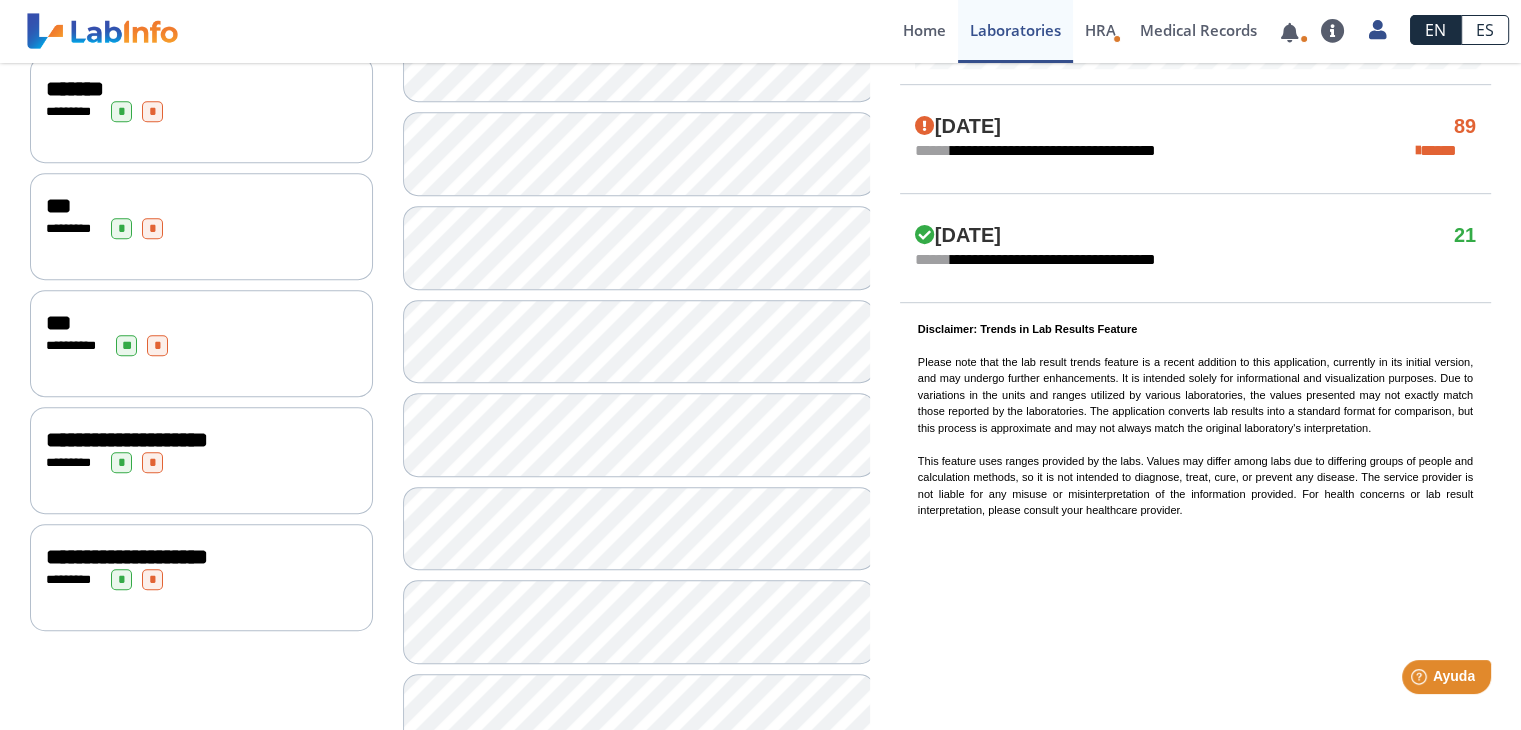 scroll, scrollTop: 1197, scrollLeft: 0, axis: vertical 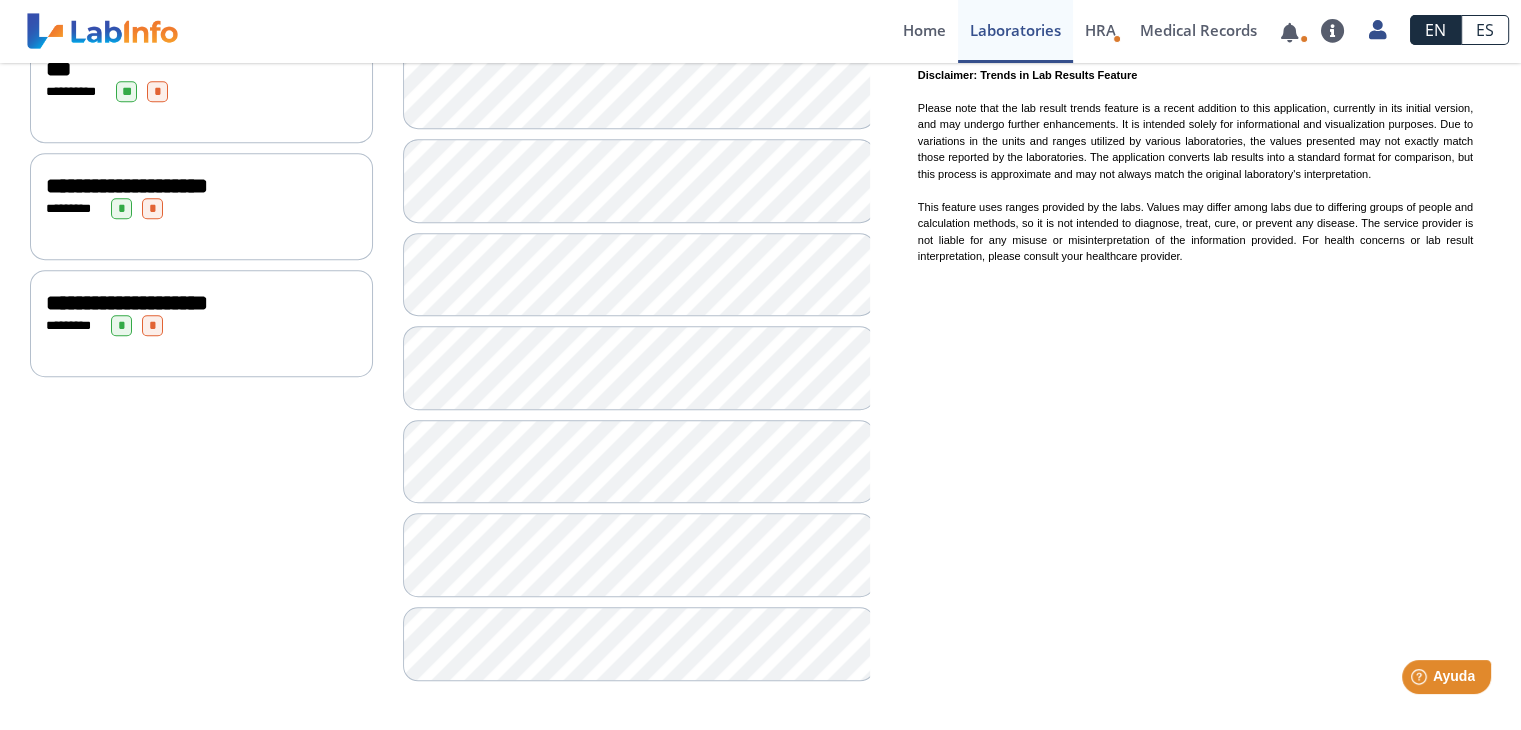 click on "**********" 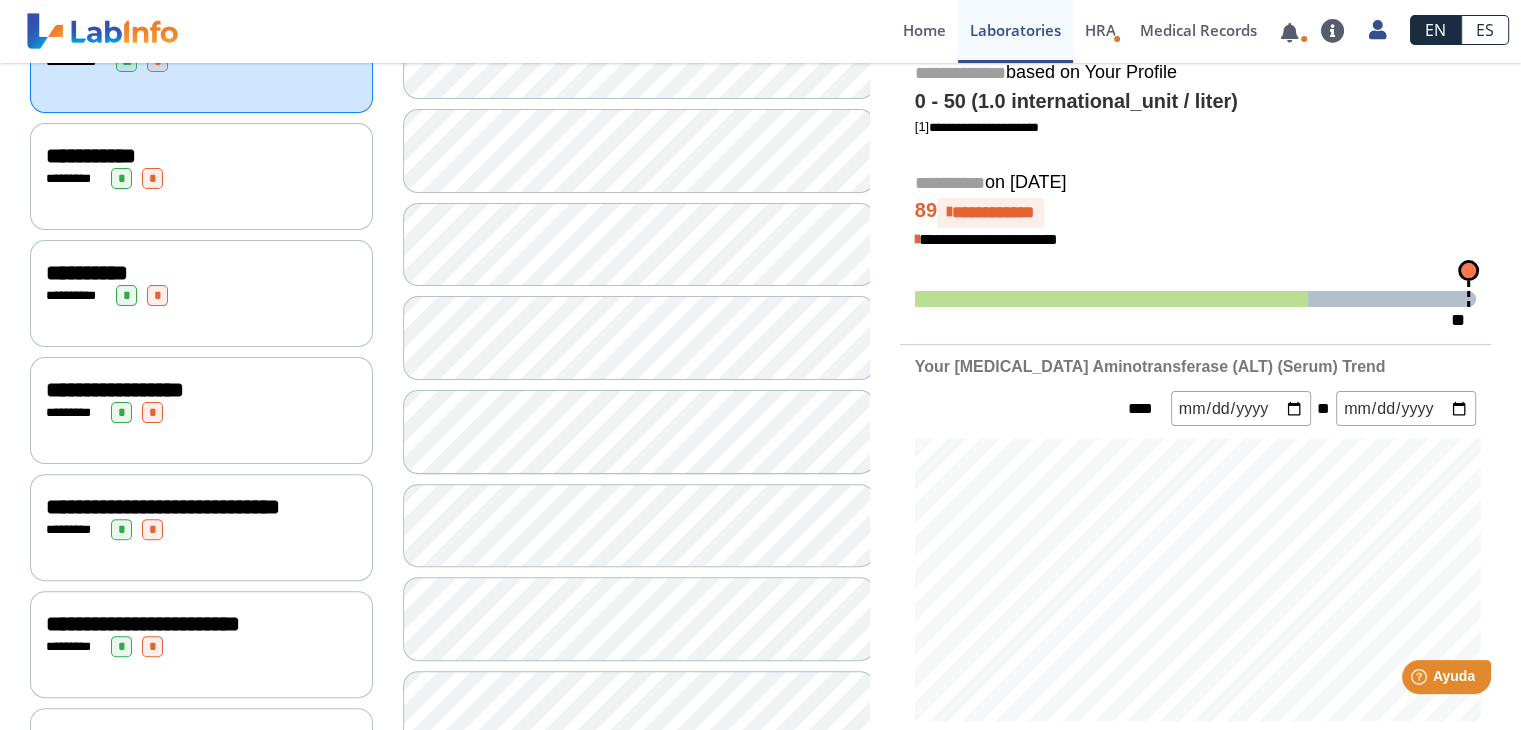 scroll, scrollTop: 551, scrollLeft: 0, axis: vertical 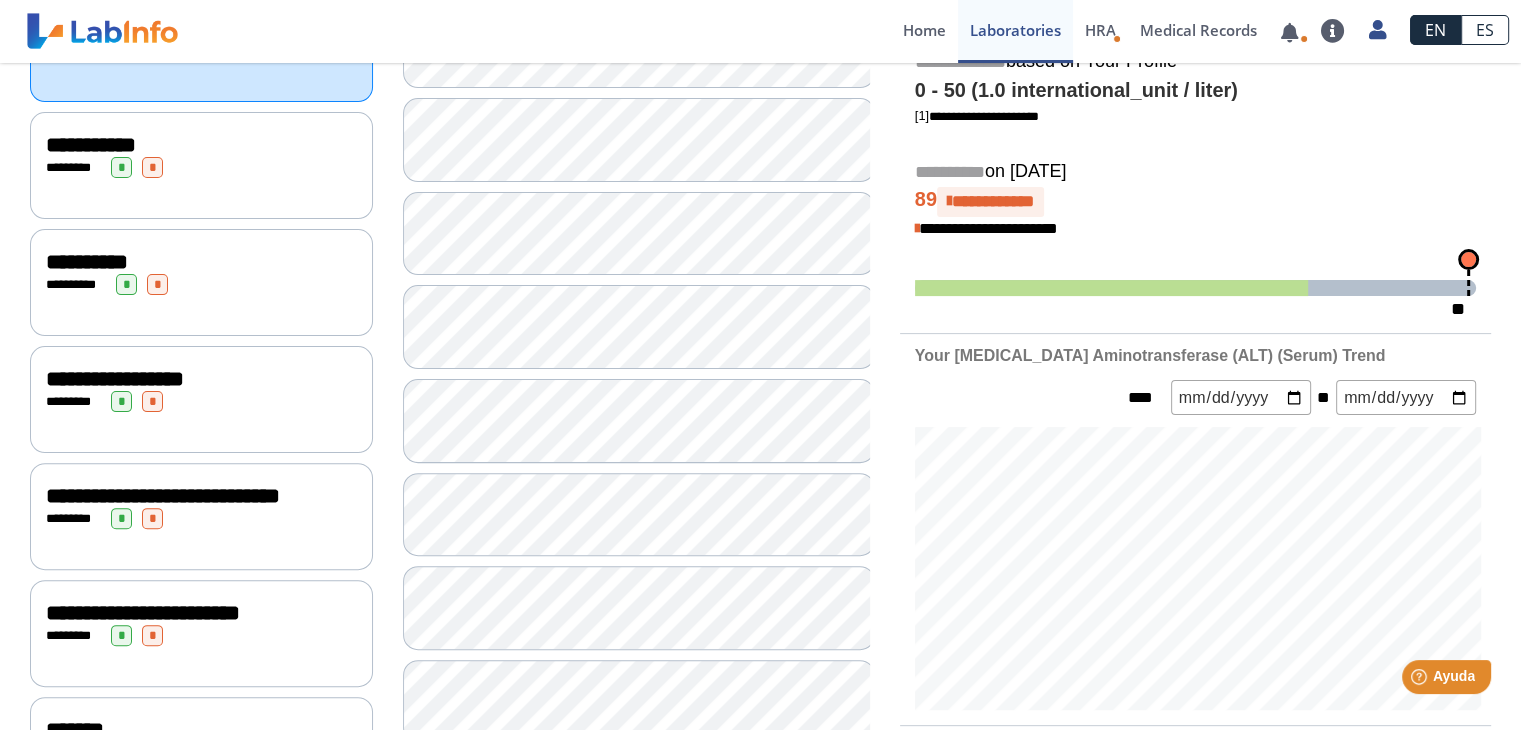 click at bounding box center [1241, 397] 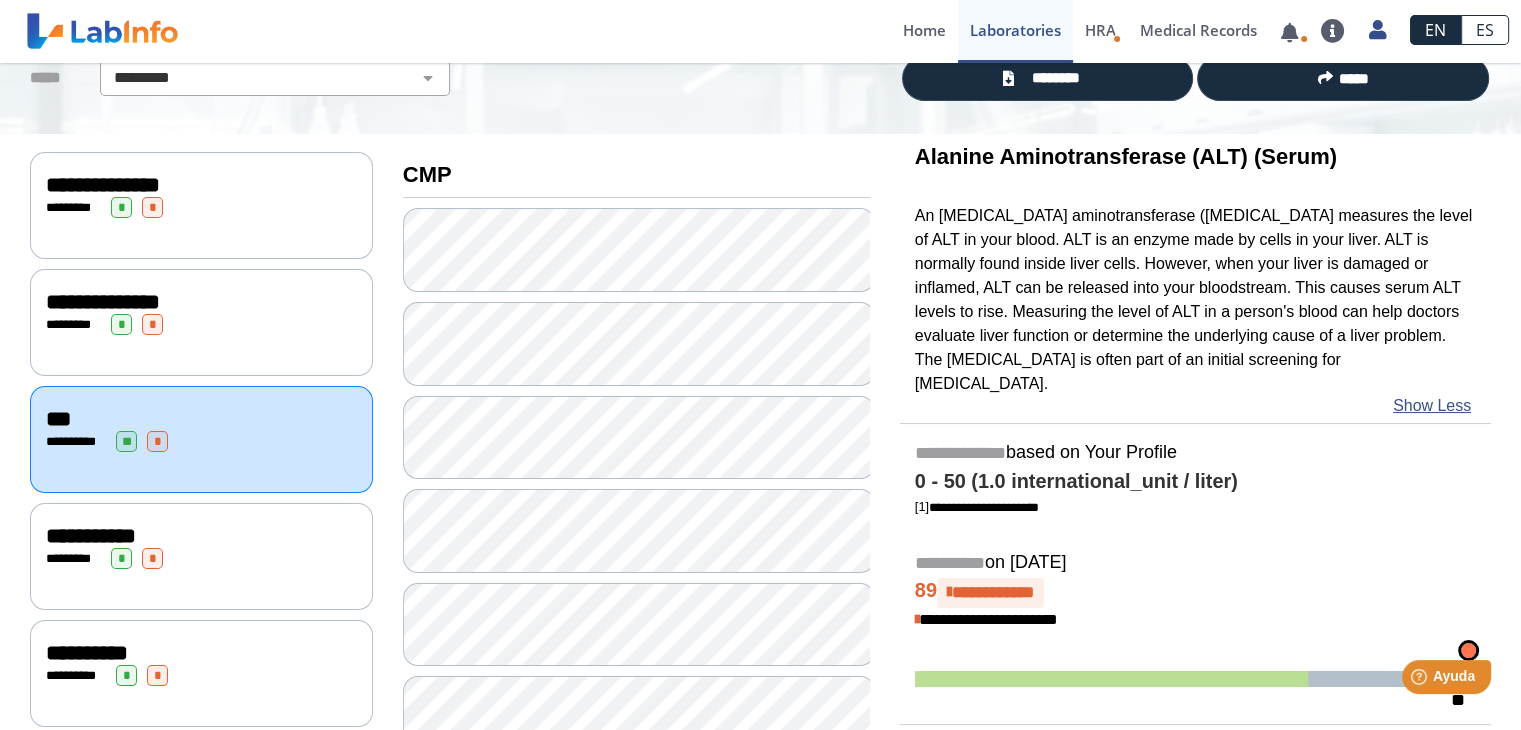 scroll, scrollTop: 184, scrollLeft: 0, axis: vertical 